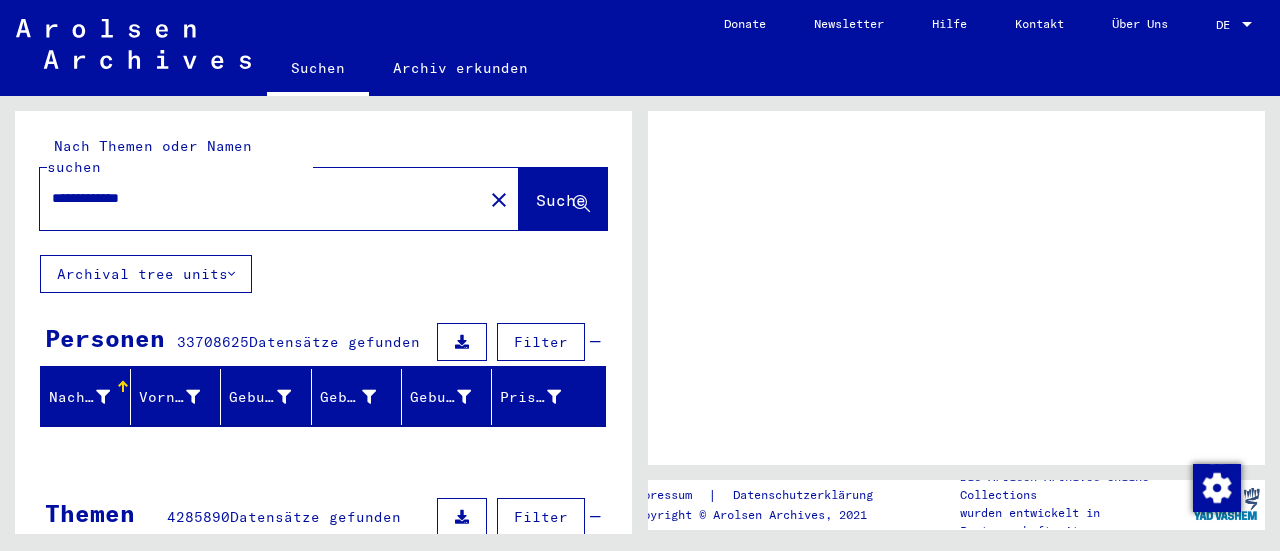 scroll, scrollTop: 0, scrollLeft: 0, axis: both 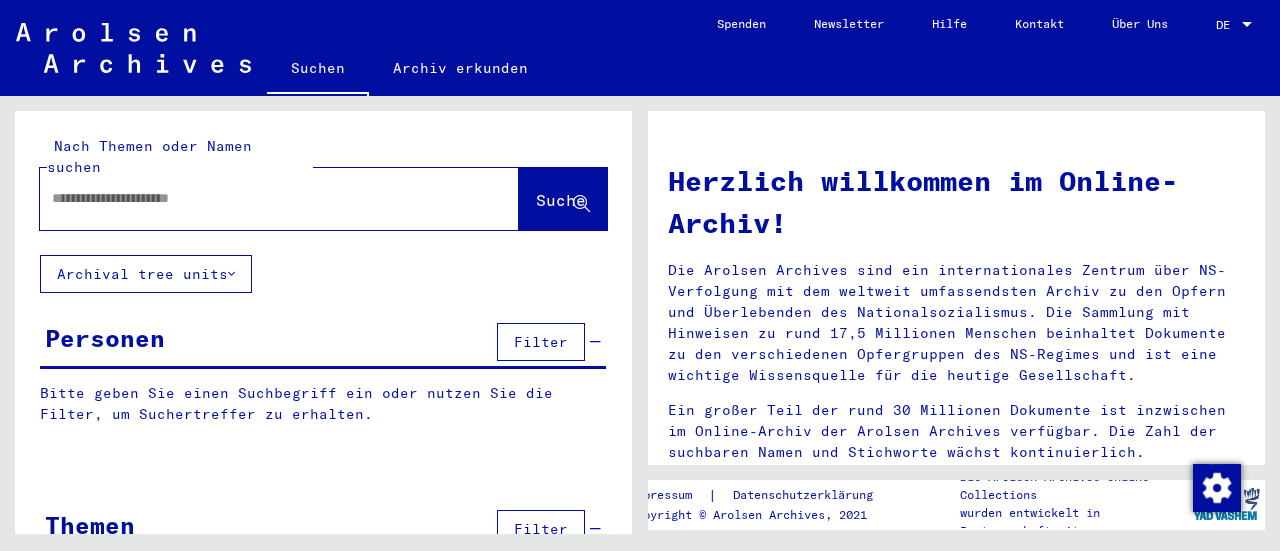 type on "**********" 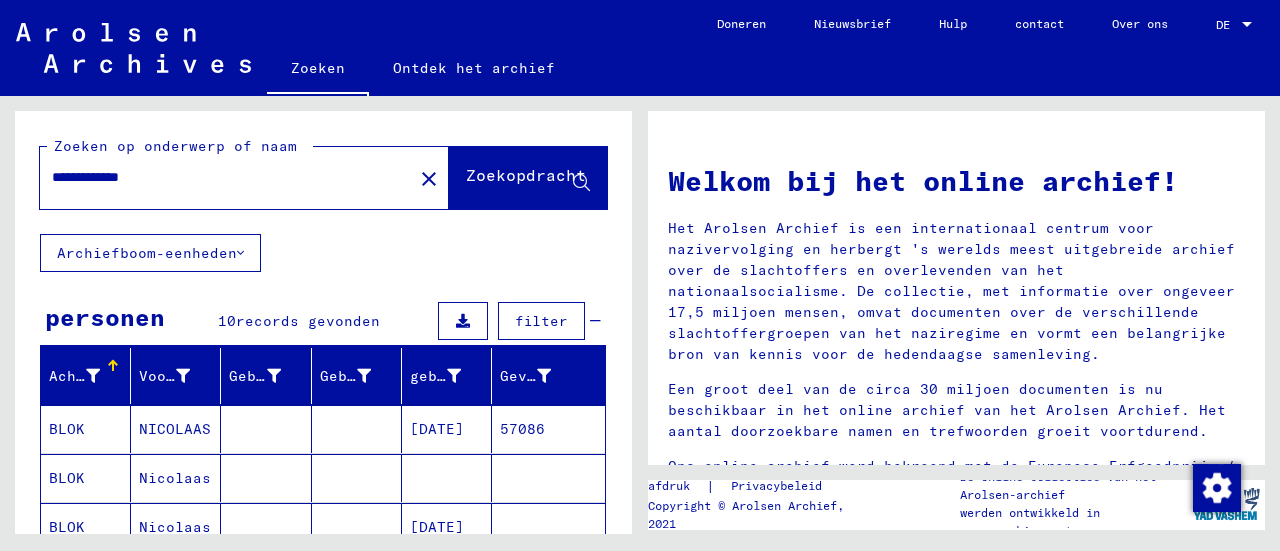 click on "Archiefboom-eenheden" 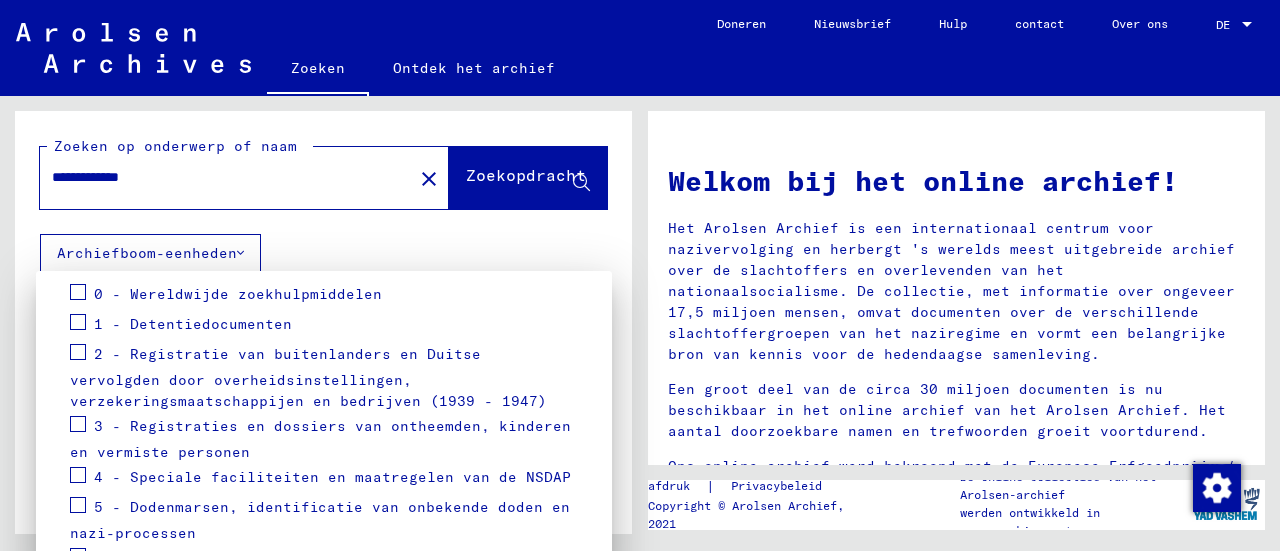 scroll, scrollTop: 266, scrollLeft: 0, axis: vertical 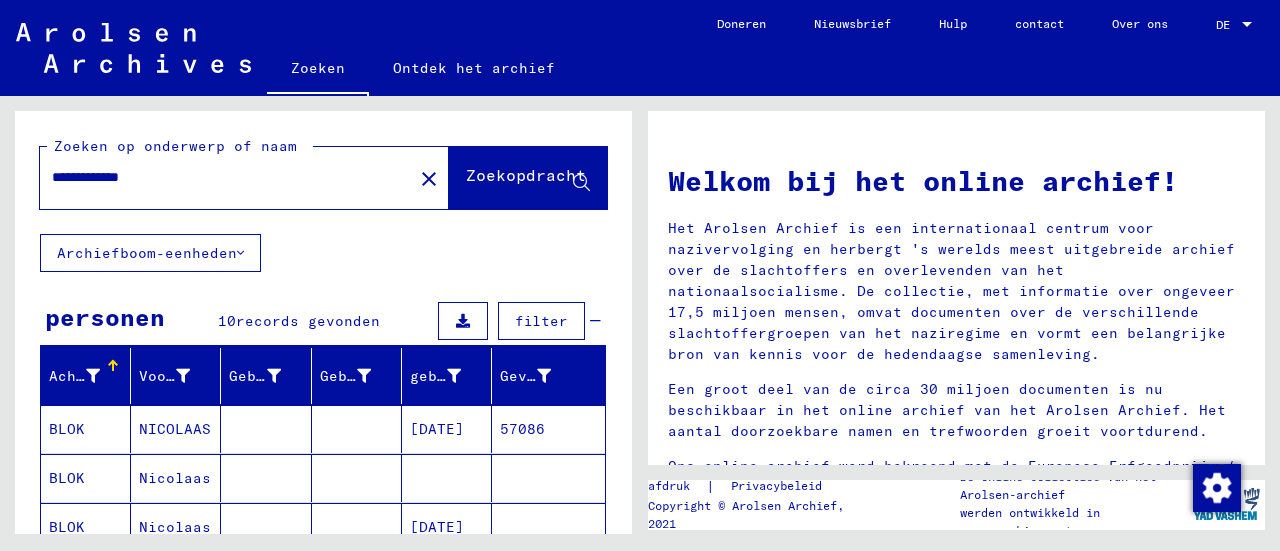 click on "filter" at bounding box center [541, 321] 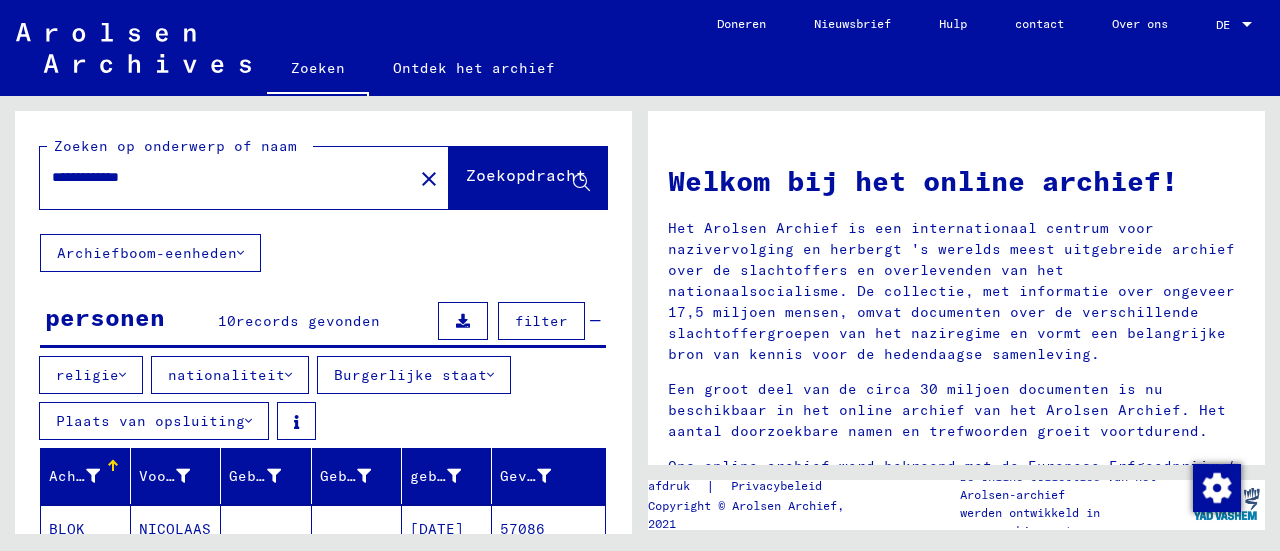click on "Plaats van opsluiting" at bounding box center (150, 421) 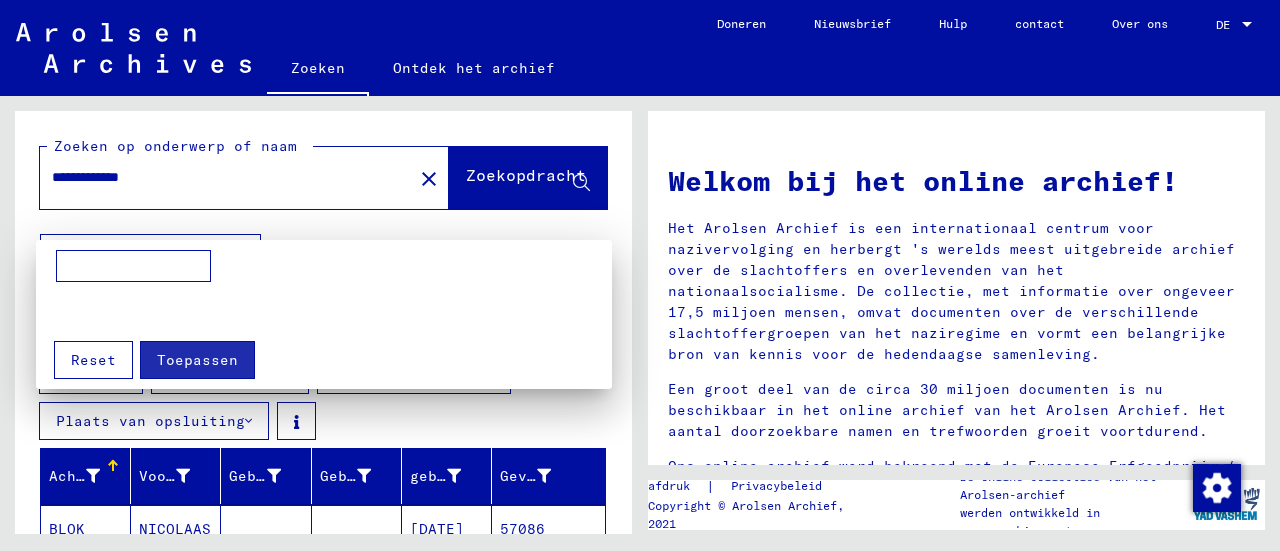 click at bounding box center [133, 266] 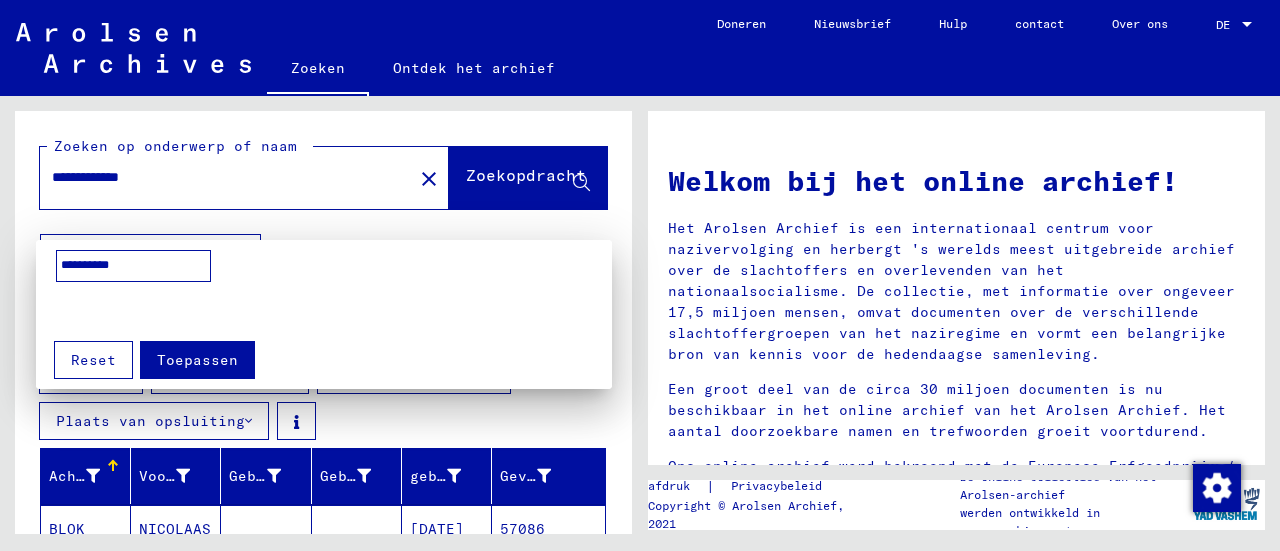type on "**********" 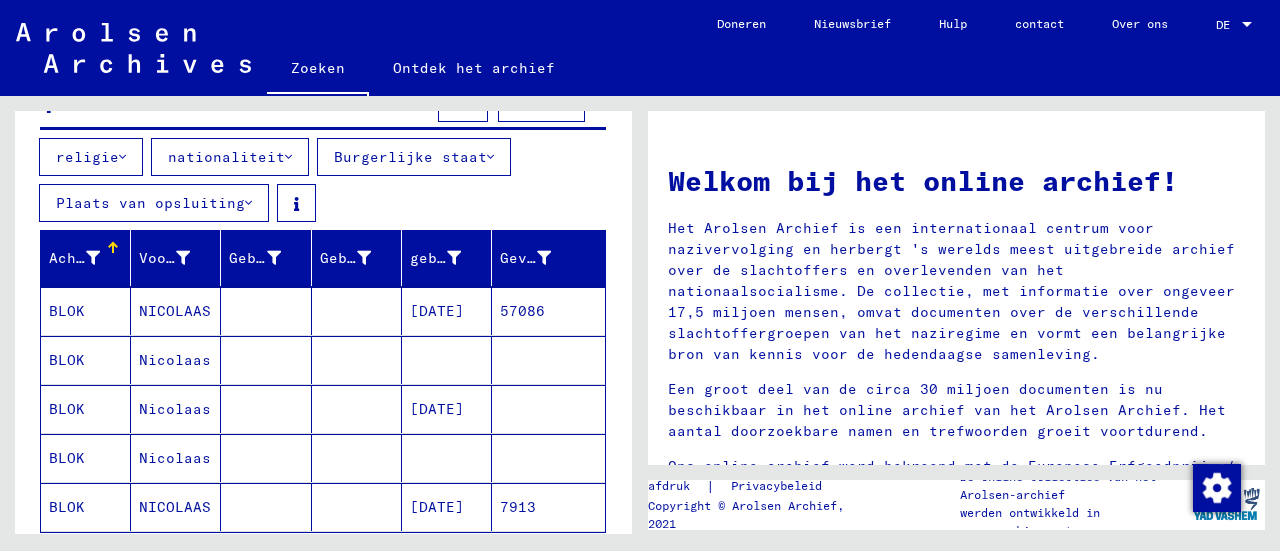 scroll, scrollTop: 206, scrollLeft: 0, axis: vertical 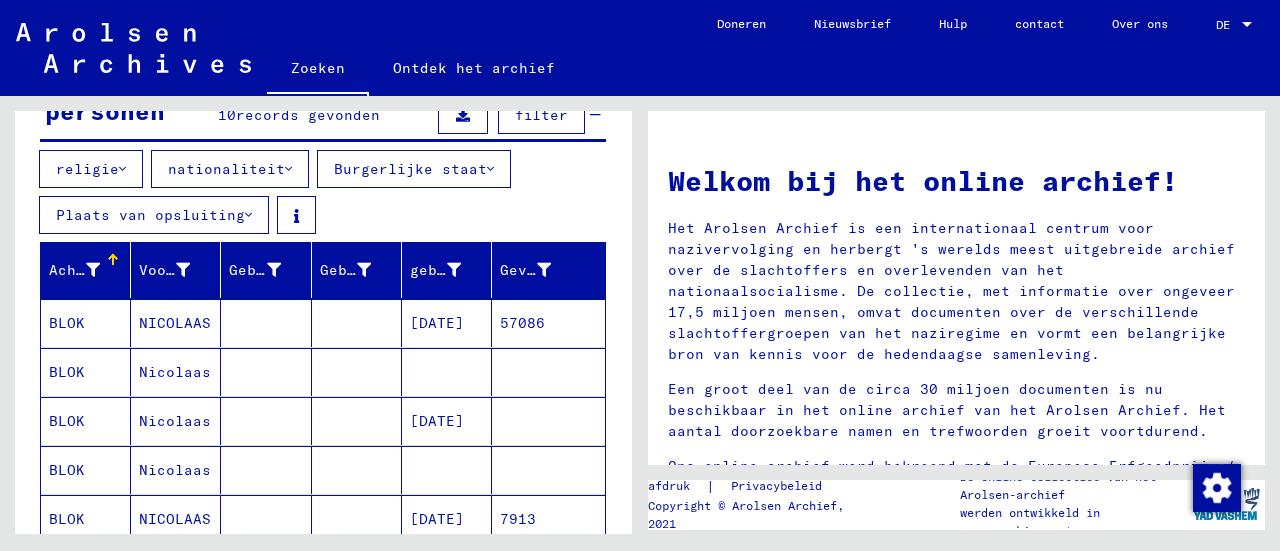 click on "nationaliteit" at bounding box center [230, 169] 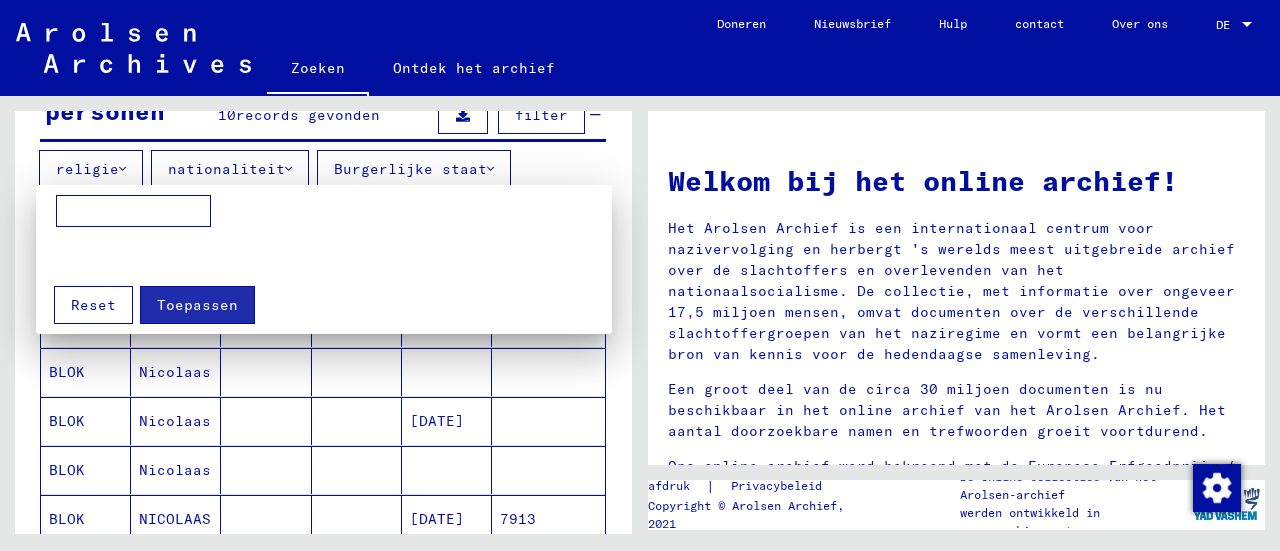 click at bounding box center (133, 211) 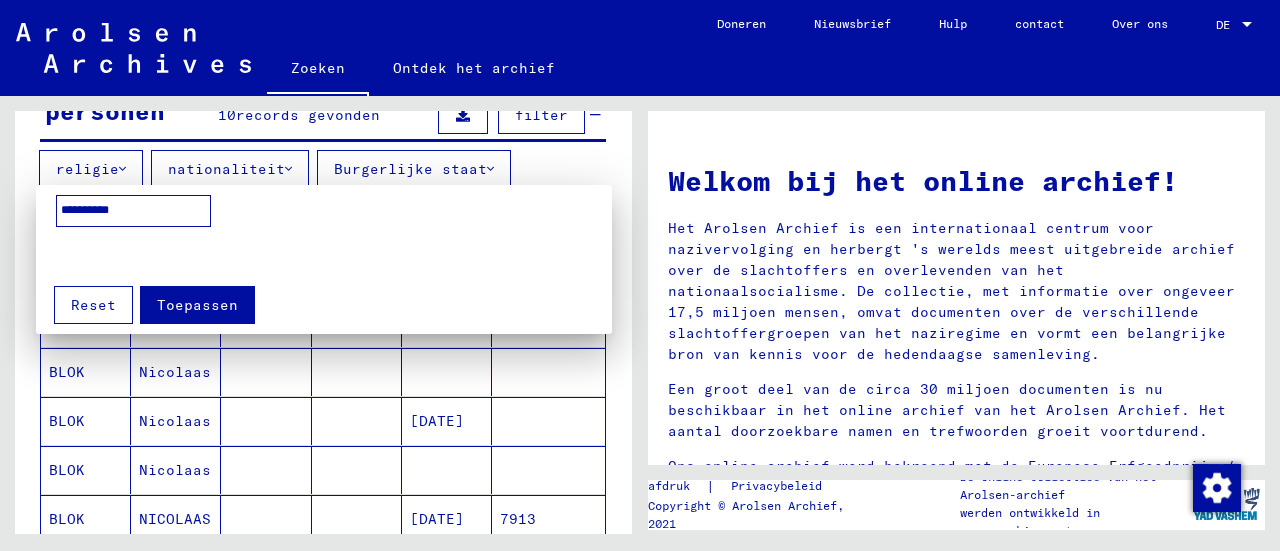 type on "**********" 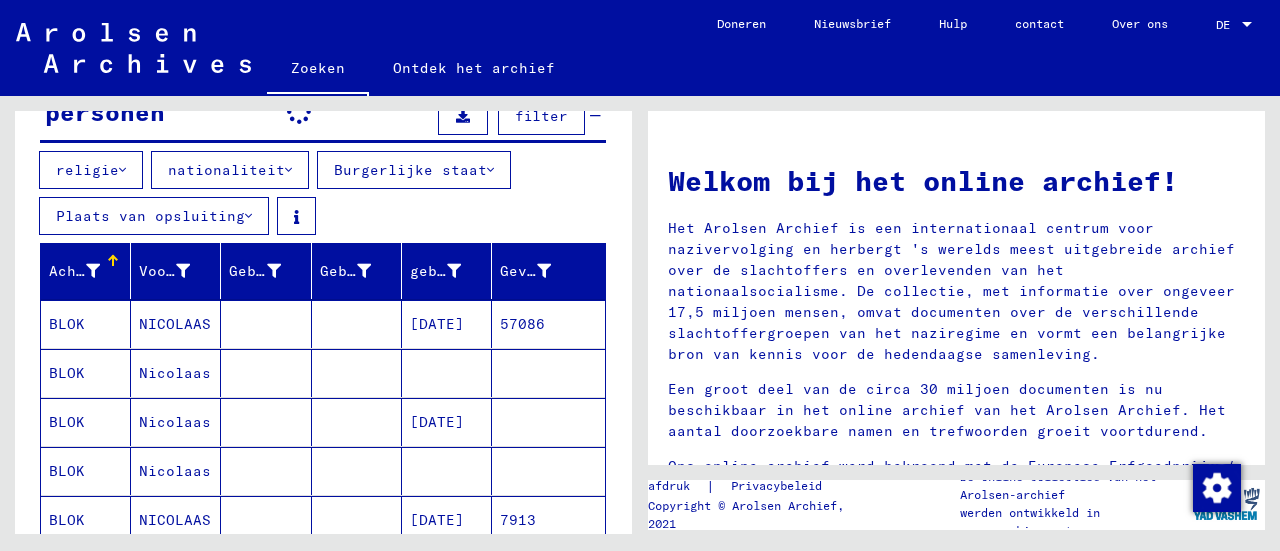 scroll, scrollTop: 206, scrollLeft: 0, axis: vertical 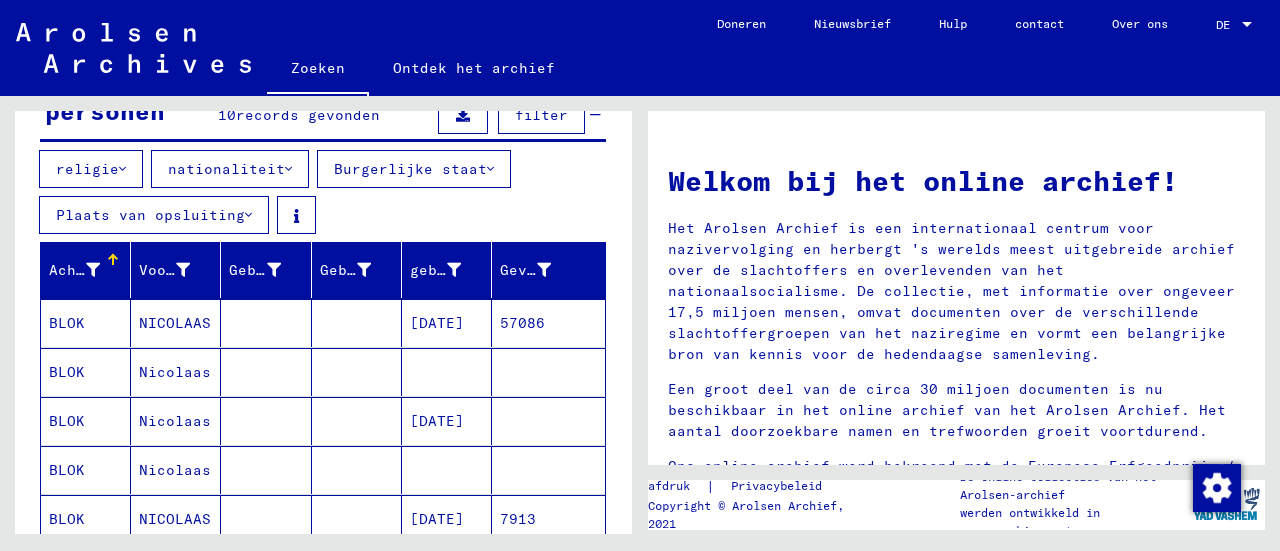 click on "religie" at bounding box center [87, 169] 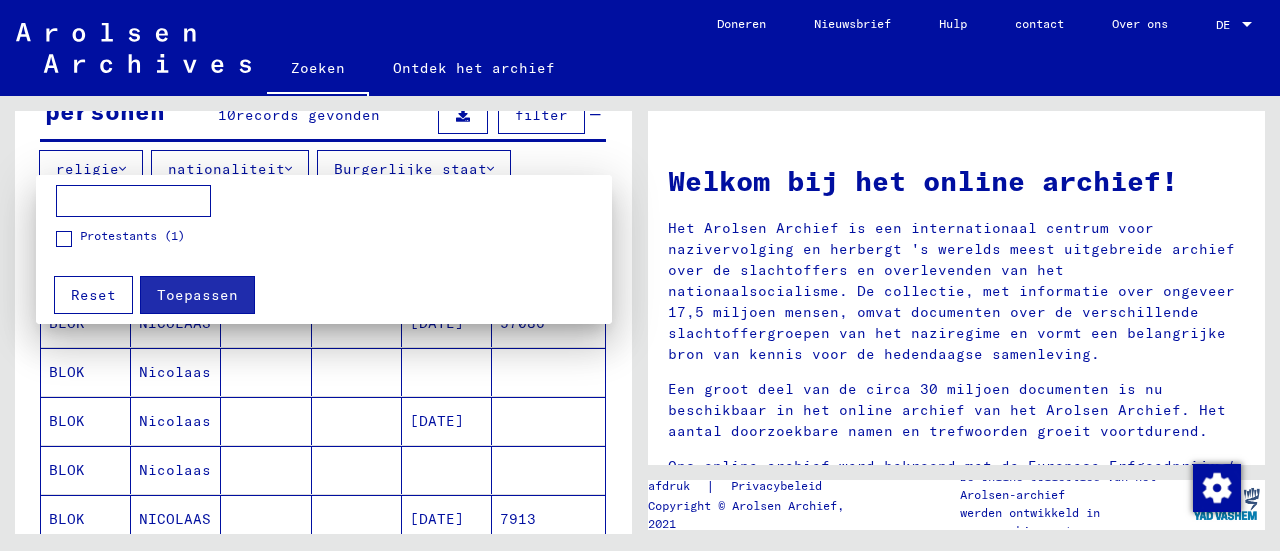 click at bounding box center (64, 239) 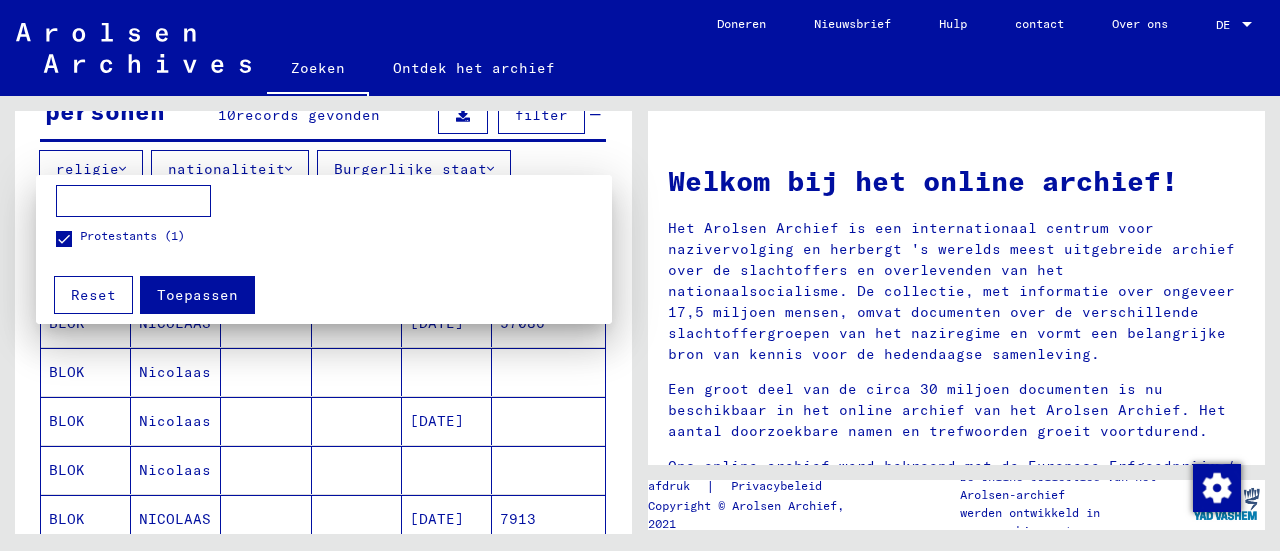 click on "Toepassen" at bounding box center (197, 295) 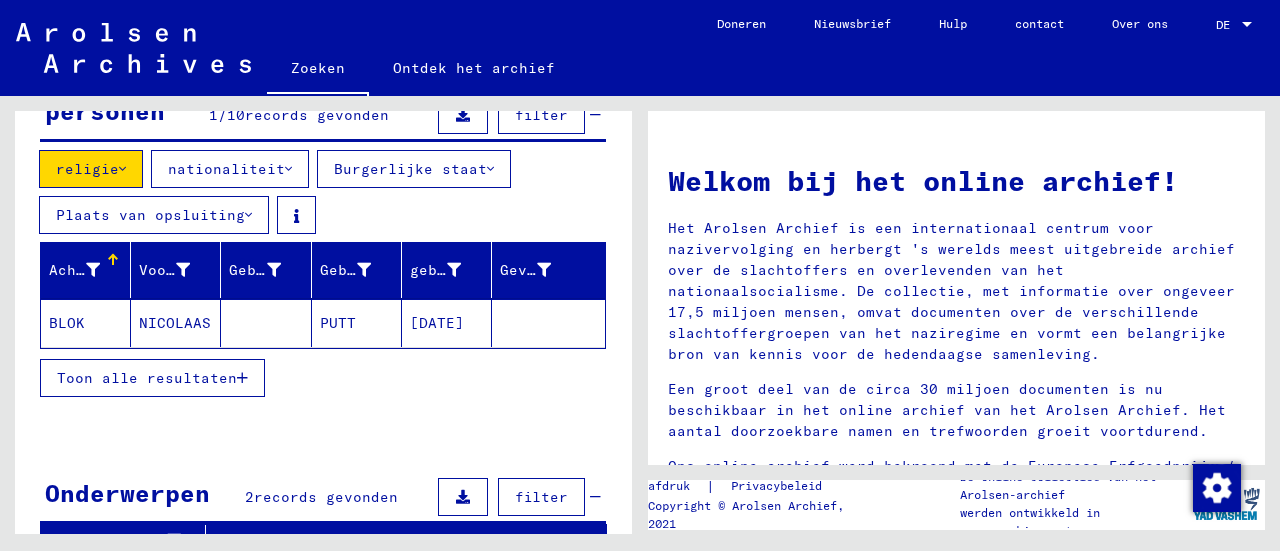 click on "BLOK" 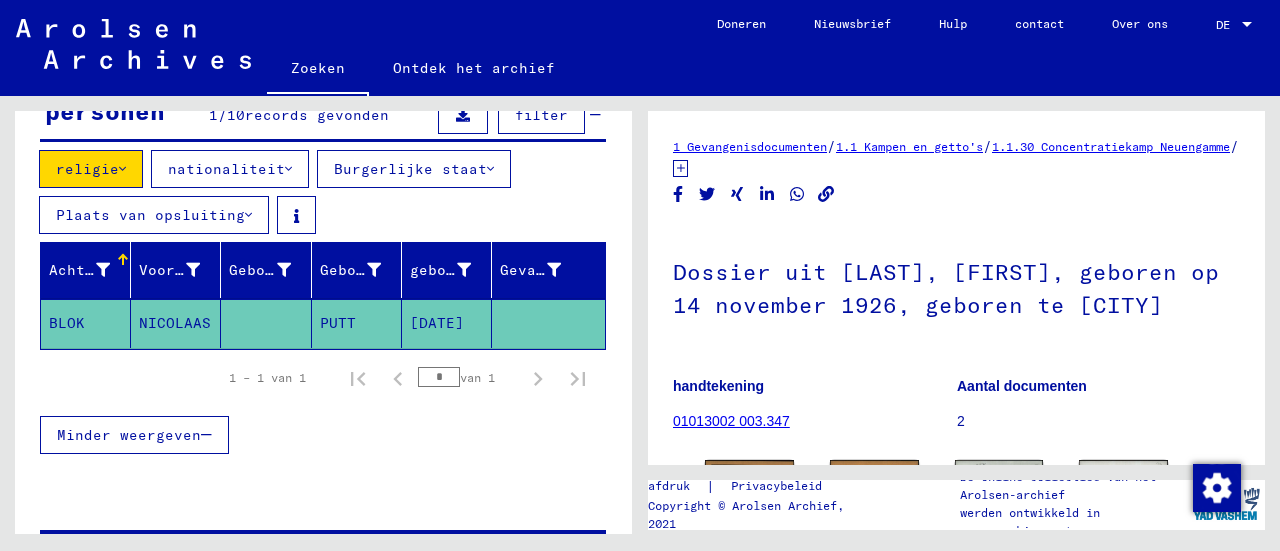 scroll, scrollTop: 0, scrollLeft: 0, axis: both 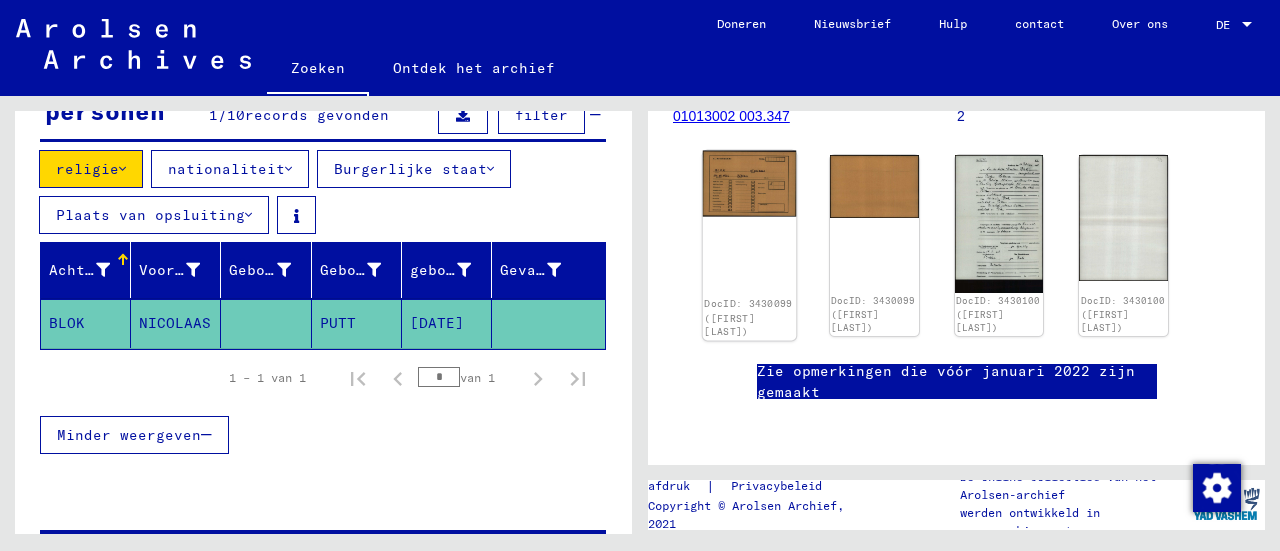 click on "DocID: 3430099 ([FIRST] [LAST])" 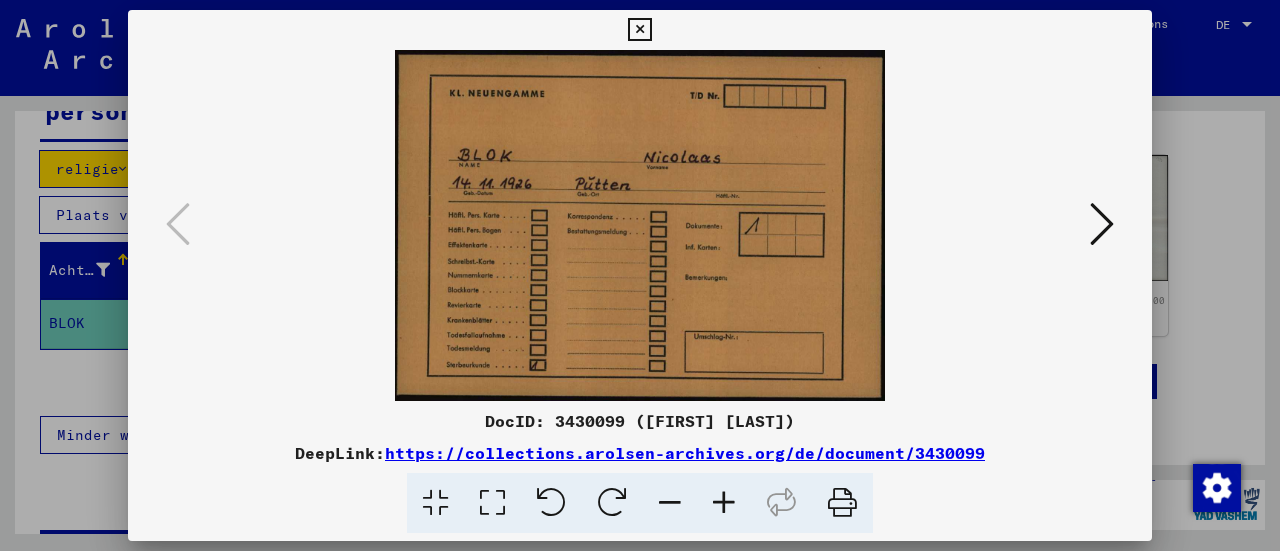 click at bounding box center (1102, 224) 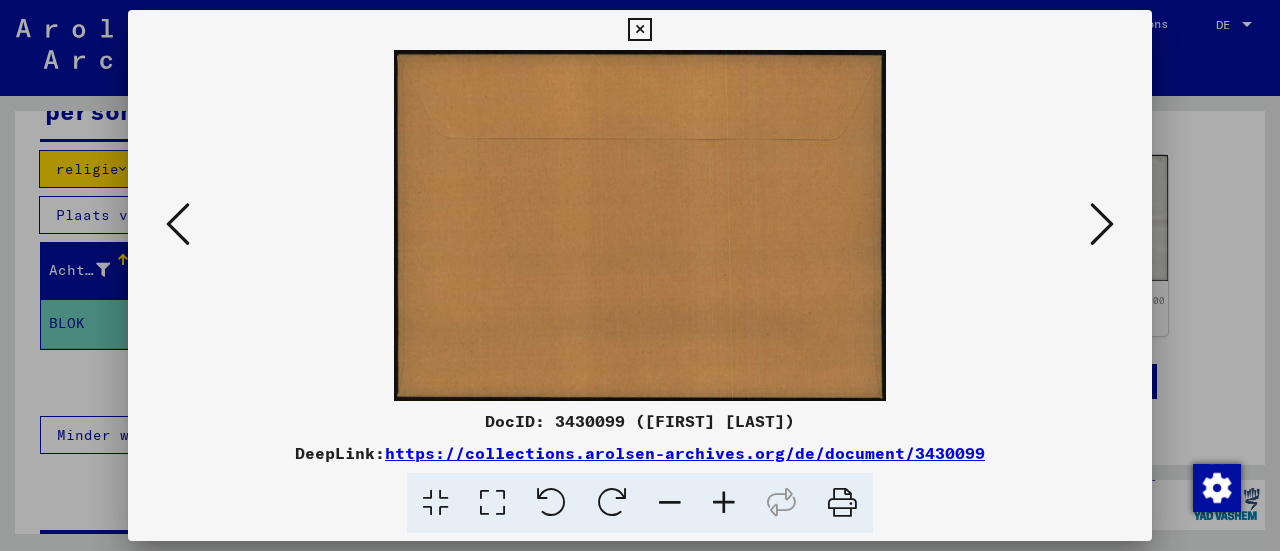 click at bounding box center [1102, 224] 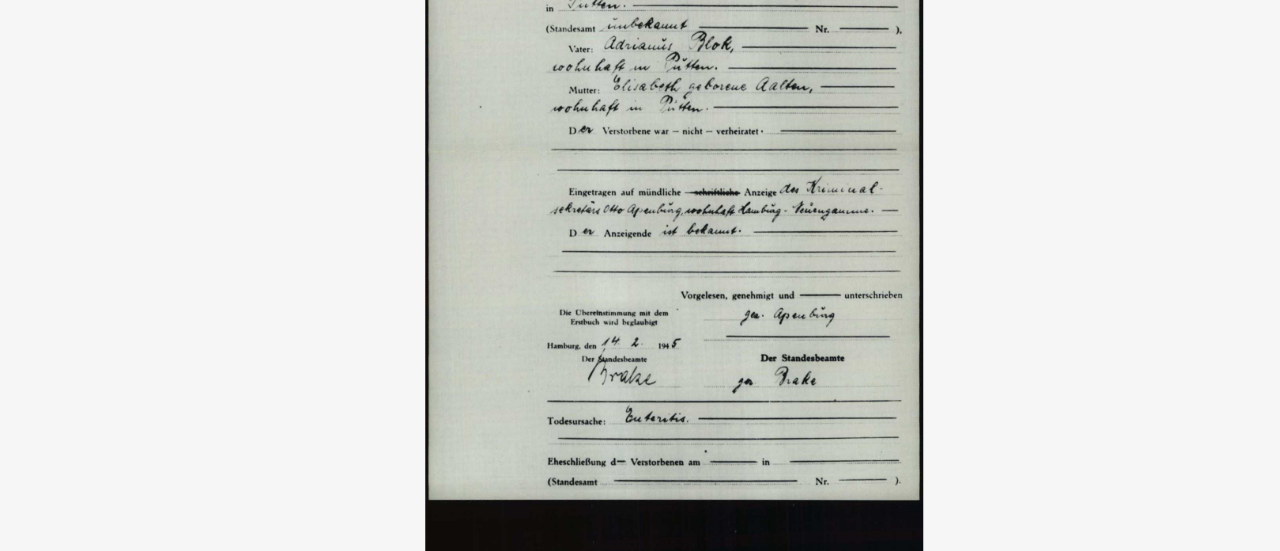 click at bounding box center [640, 225] 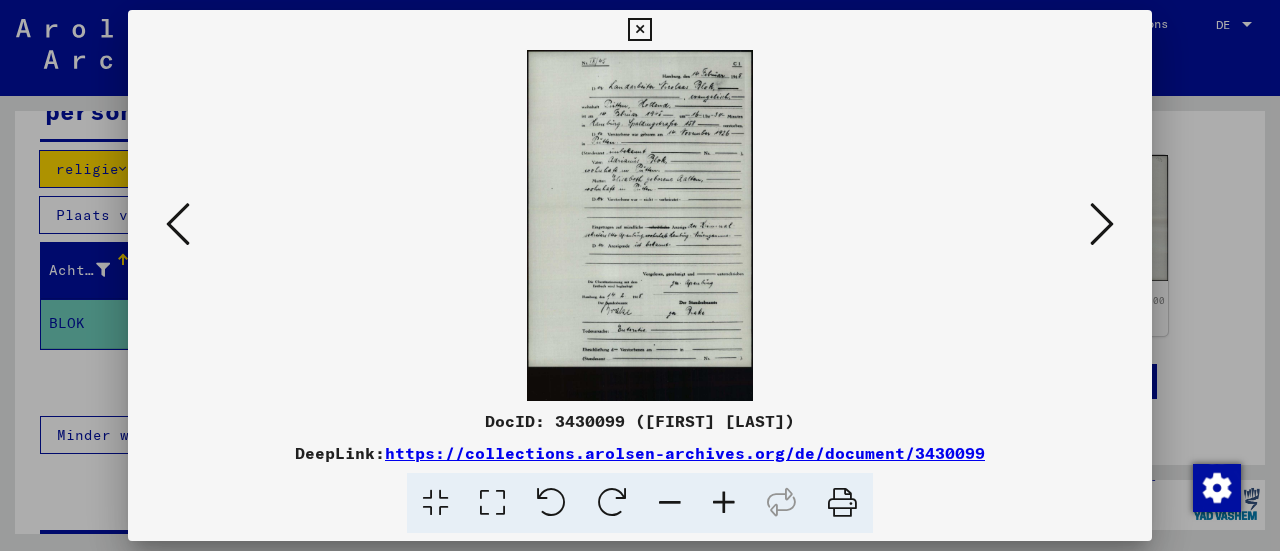 click at bounding box center [1102, 224] 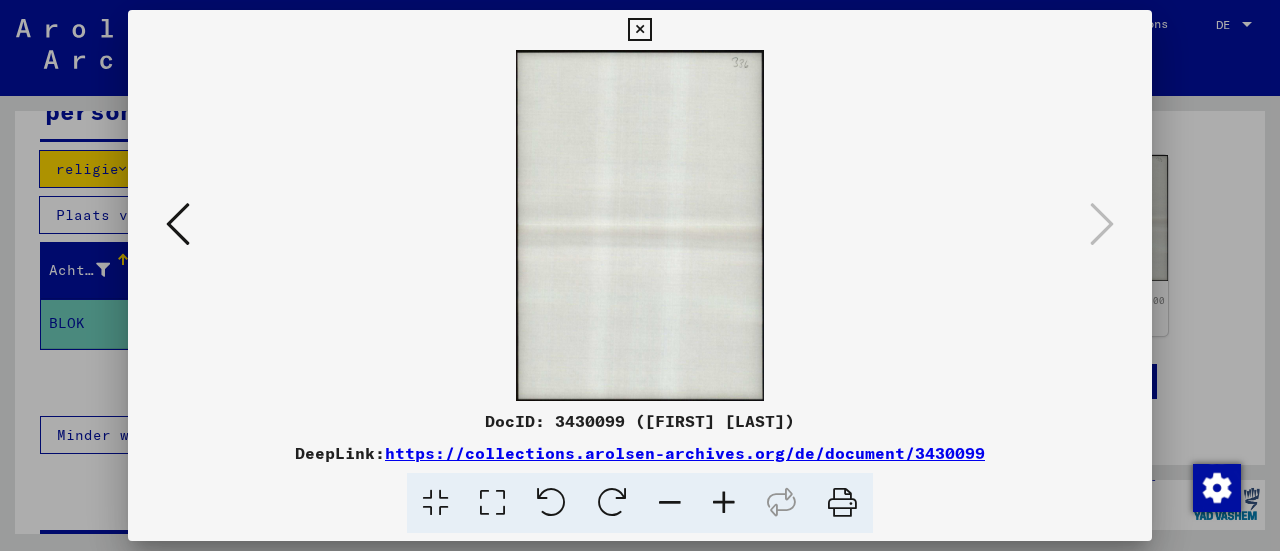 click at bounding box center [640, 275] 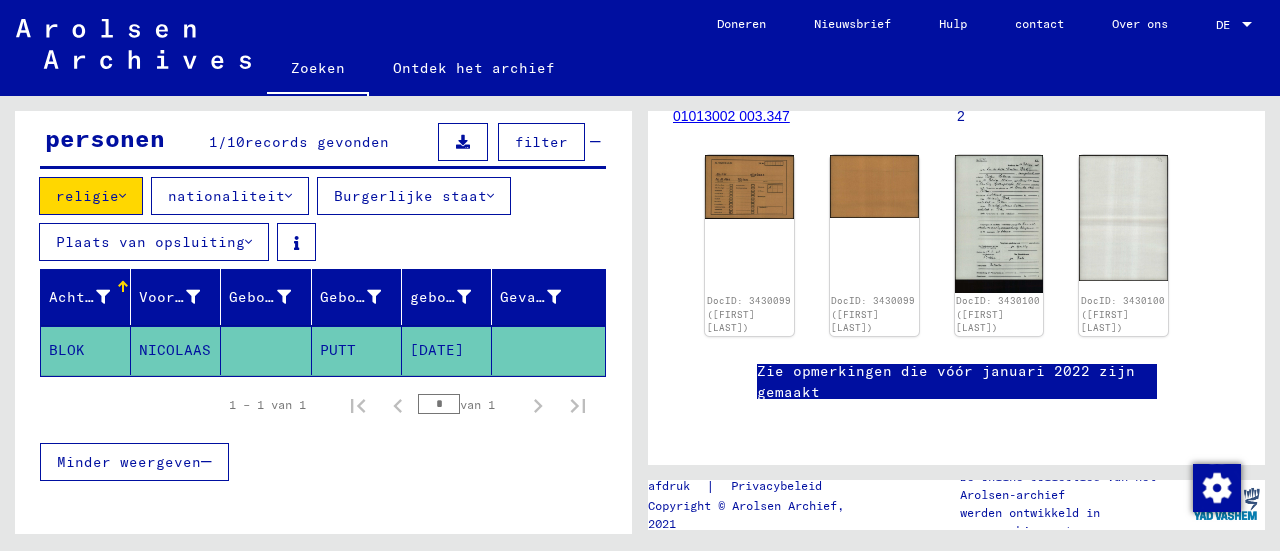 scroll, scrollTop: 178, scrollLeft: 0, axis: vertical 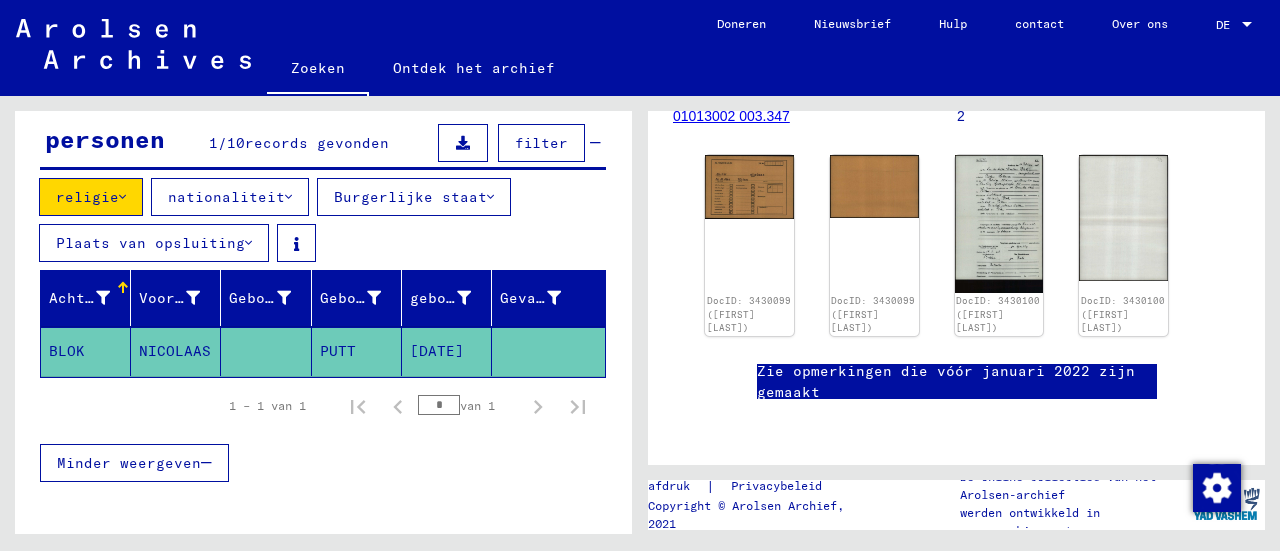 click on "Plaats van opsluiting" at bounding box center [150, 243] 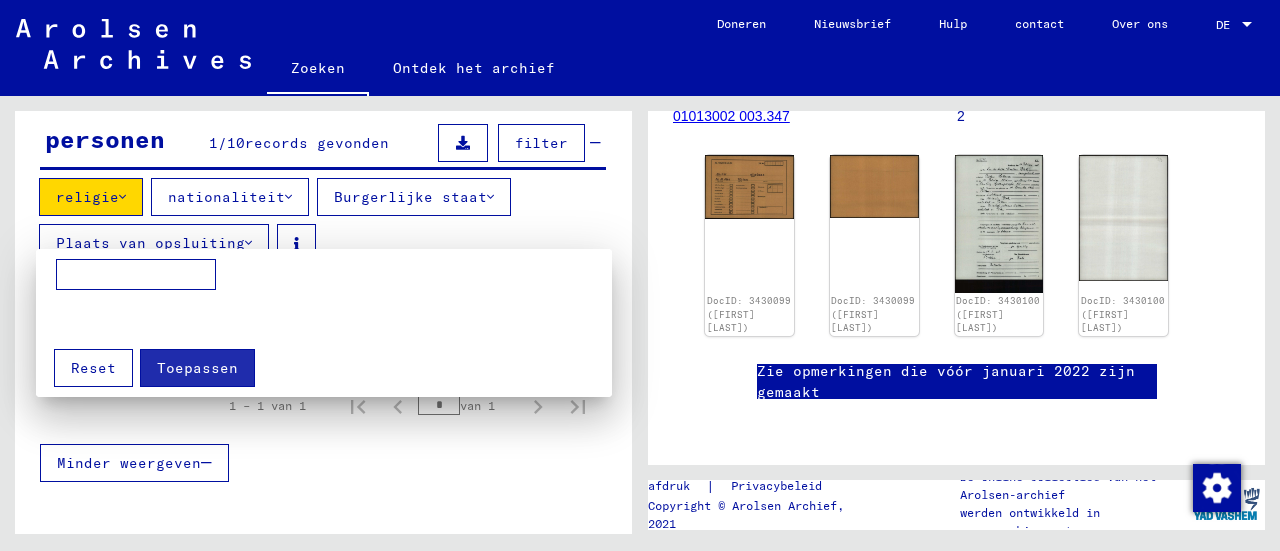 click on "Reset" at bounding box center [93, 368] 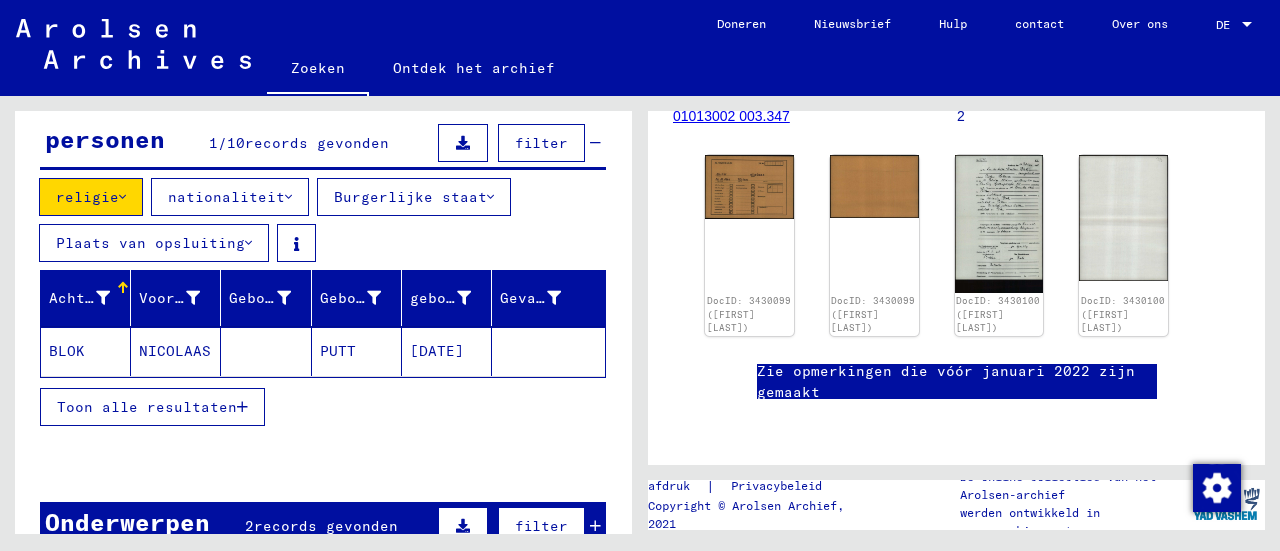 click at bounding box center (288, 197) 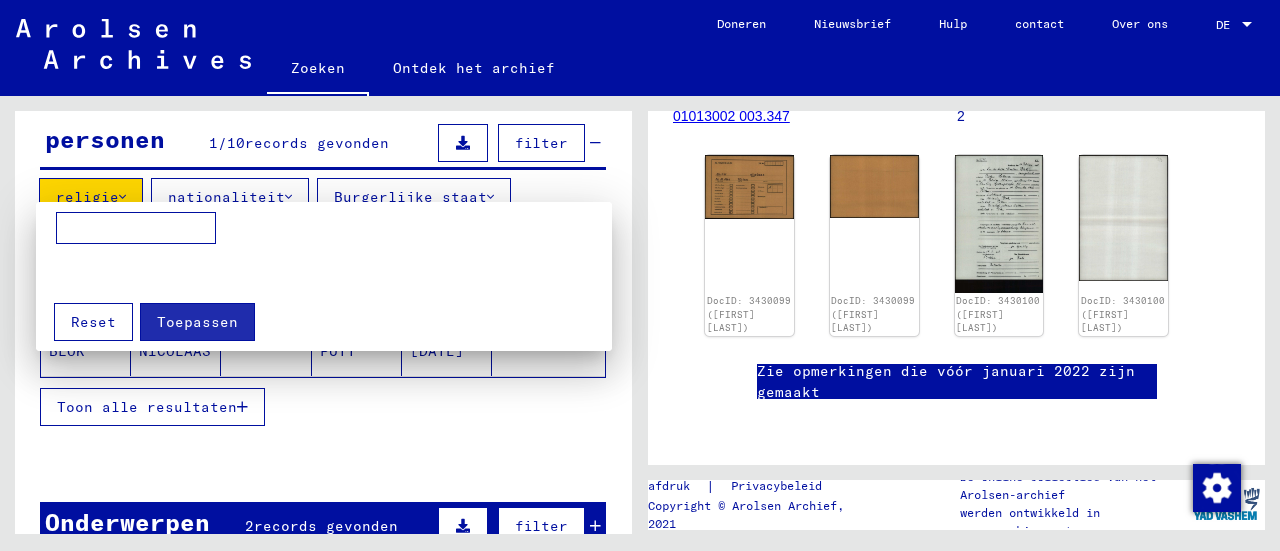 click on "Reset" at bounding box center (93, 322) 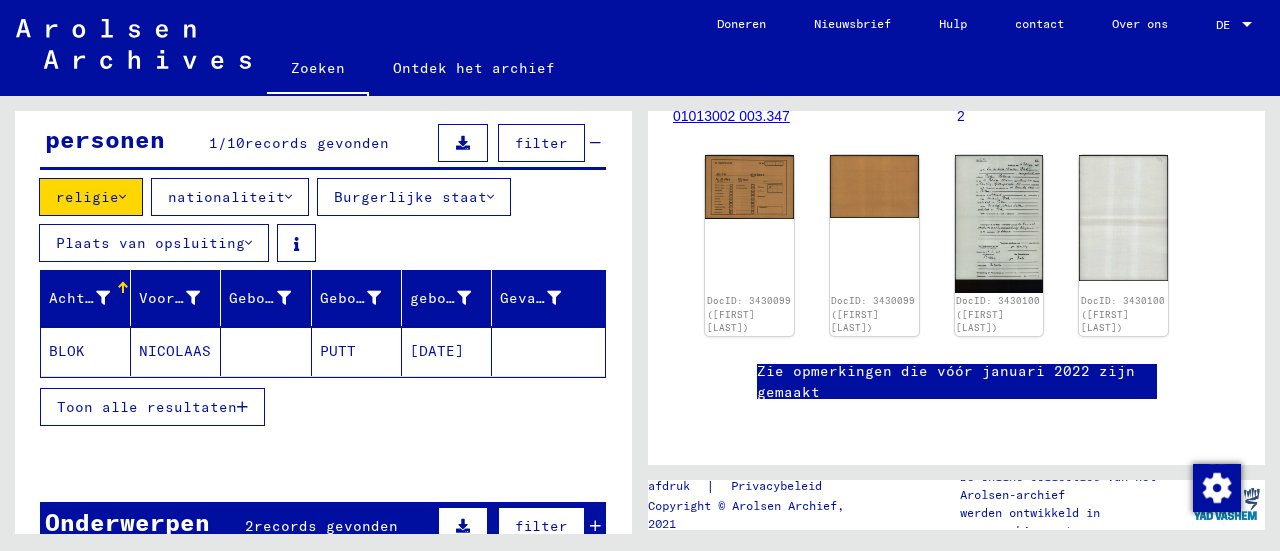 click on "Burgerlijke staat" at bounding box center (410, 197) 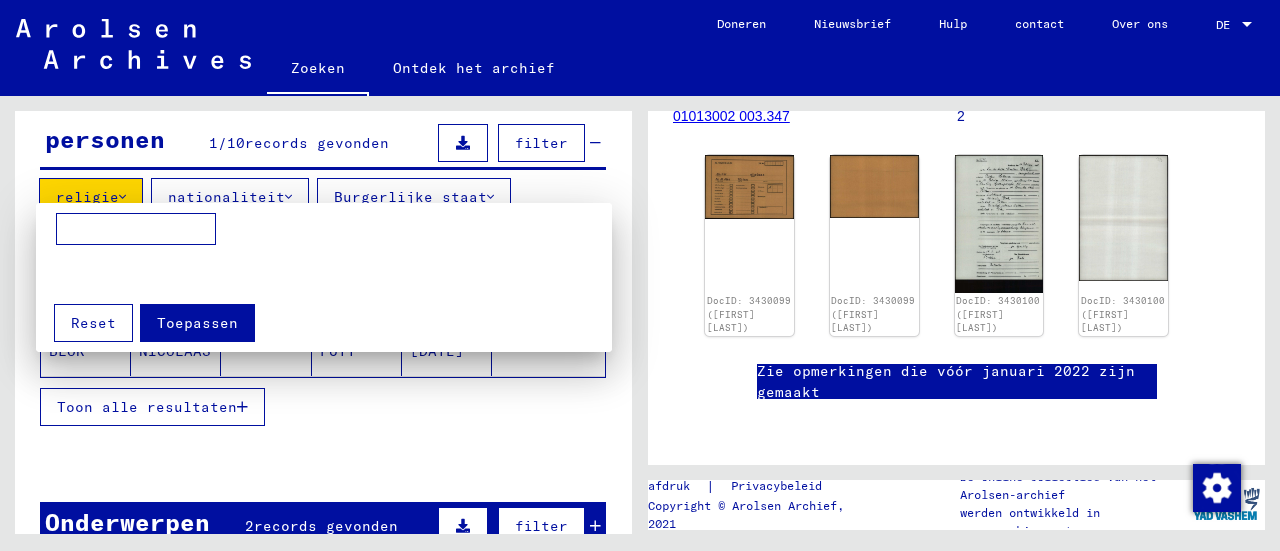 click at bounding box center [640, 275] 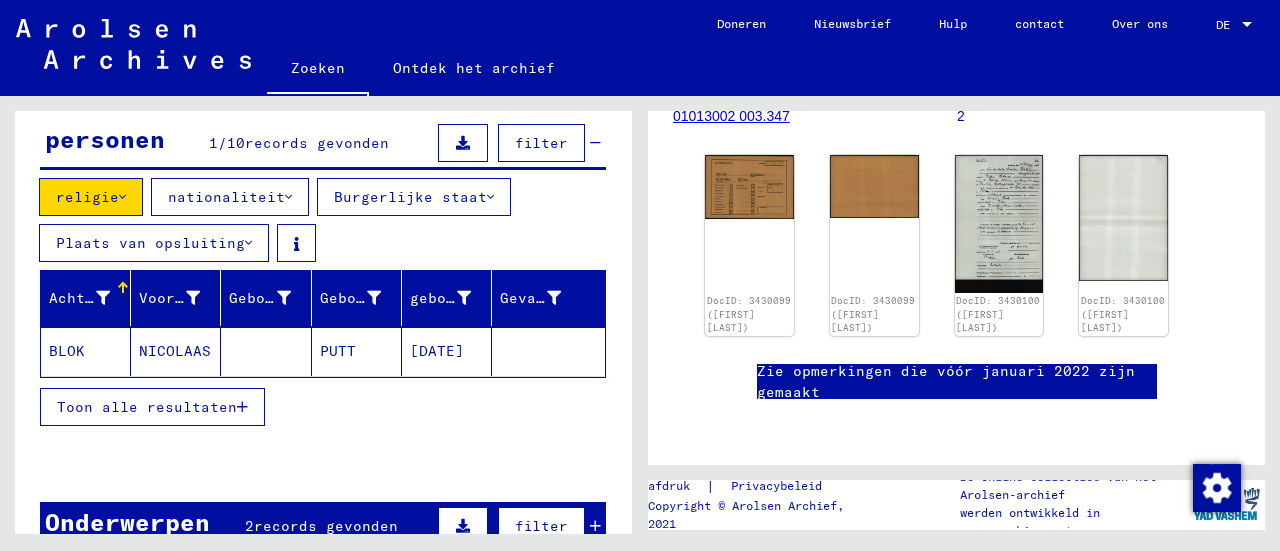 click on "religie" at bounding box center (87, 197) 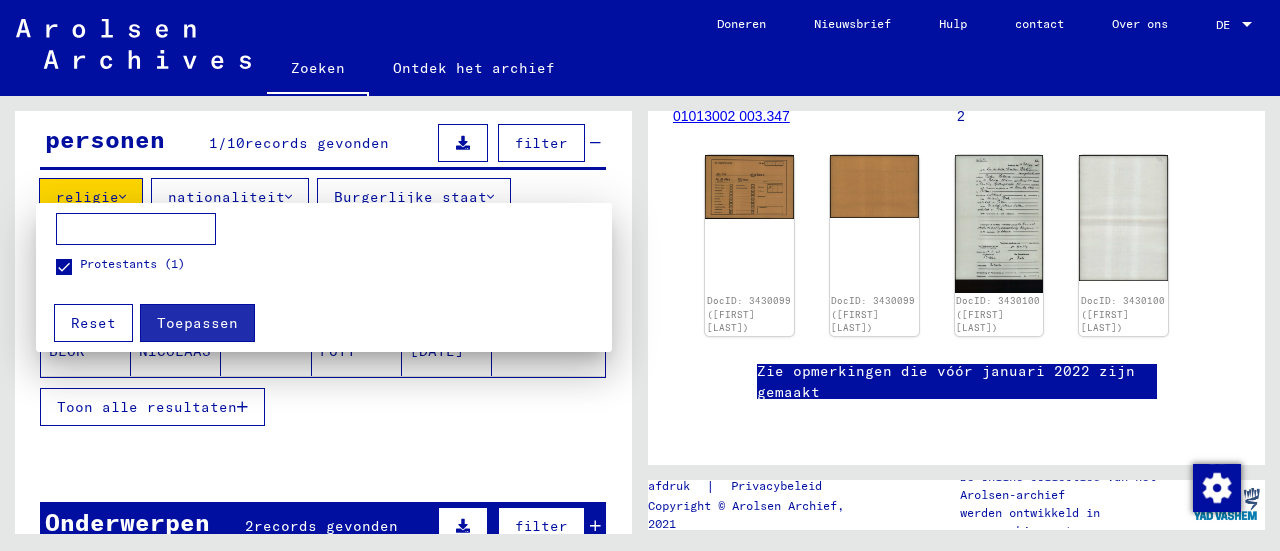 click on "Reset" at bounding box center [93, 323] 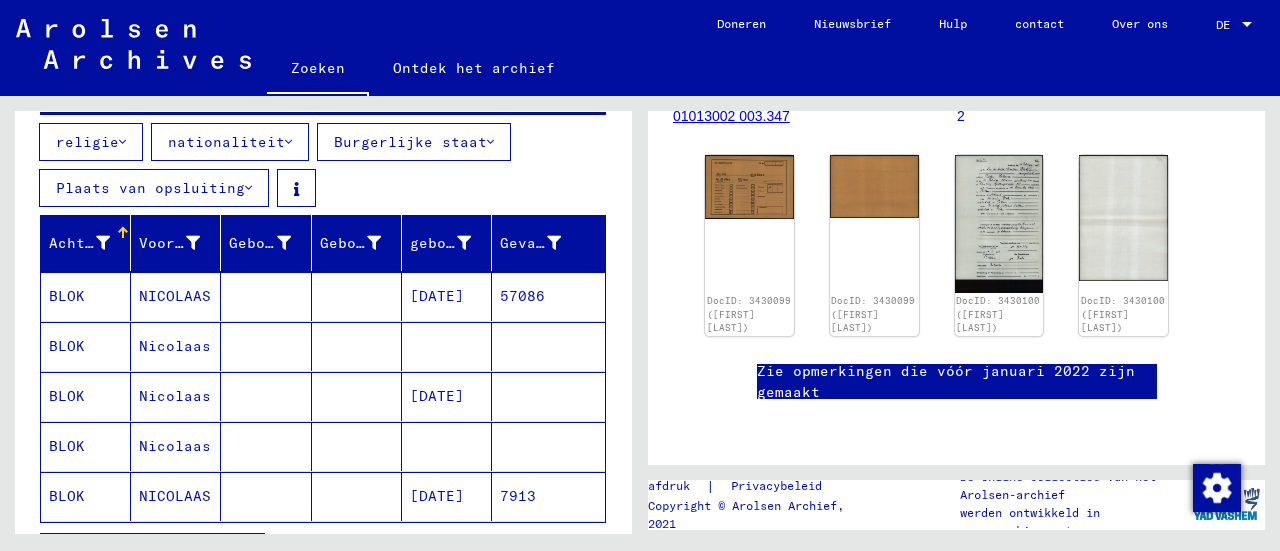 scroll, scrollTop: 234, scrollLeft: 0, axis: vertical 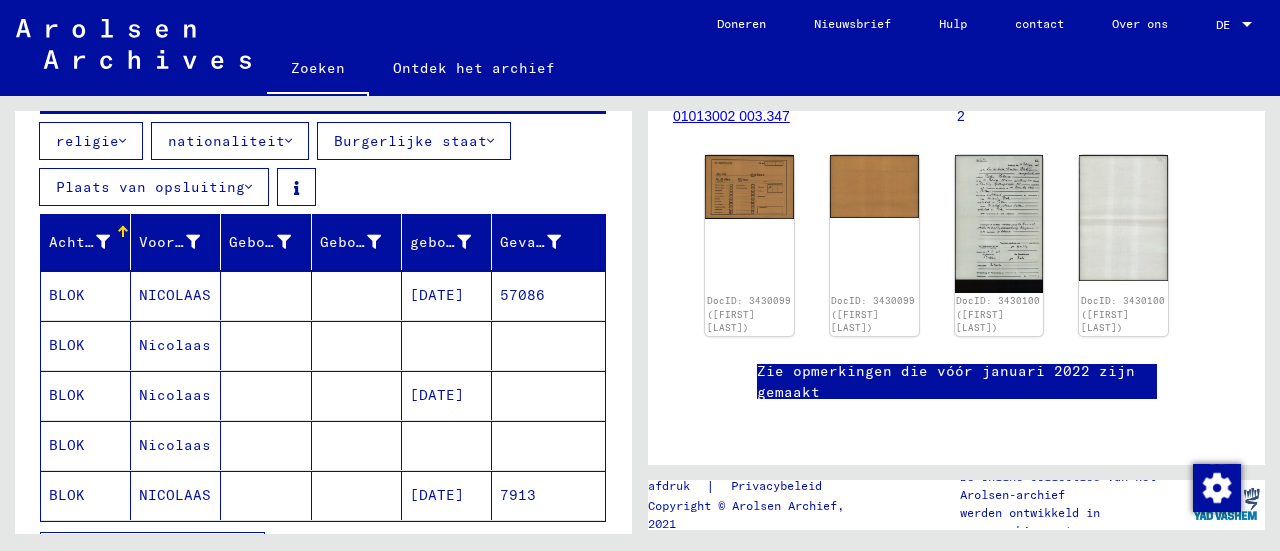 click on "BLOK" at bounding box center [67, 445] 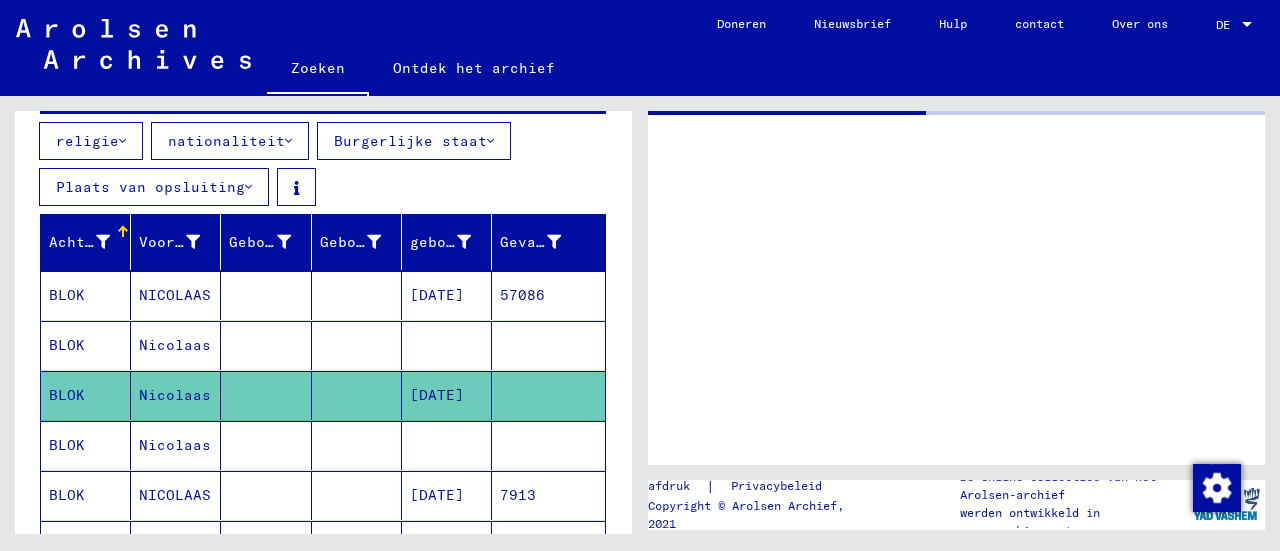 scroll, scrollTop: 0, scrollLeft: 0, axis: both 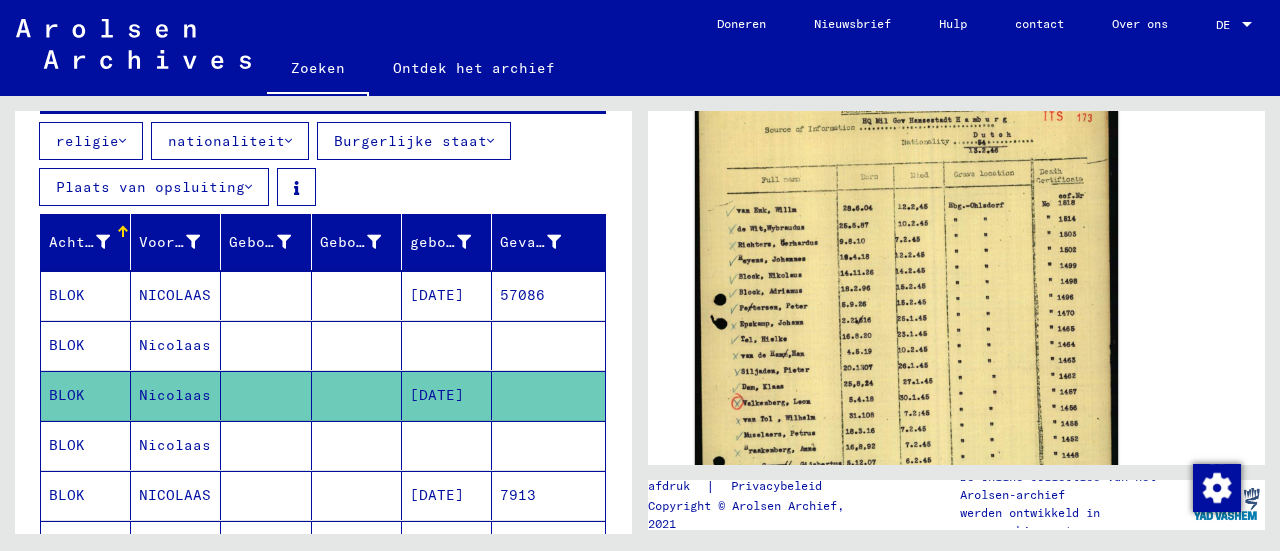 click 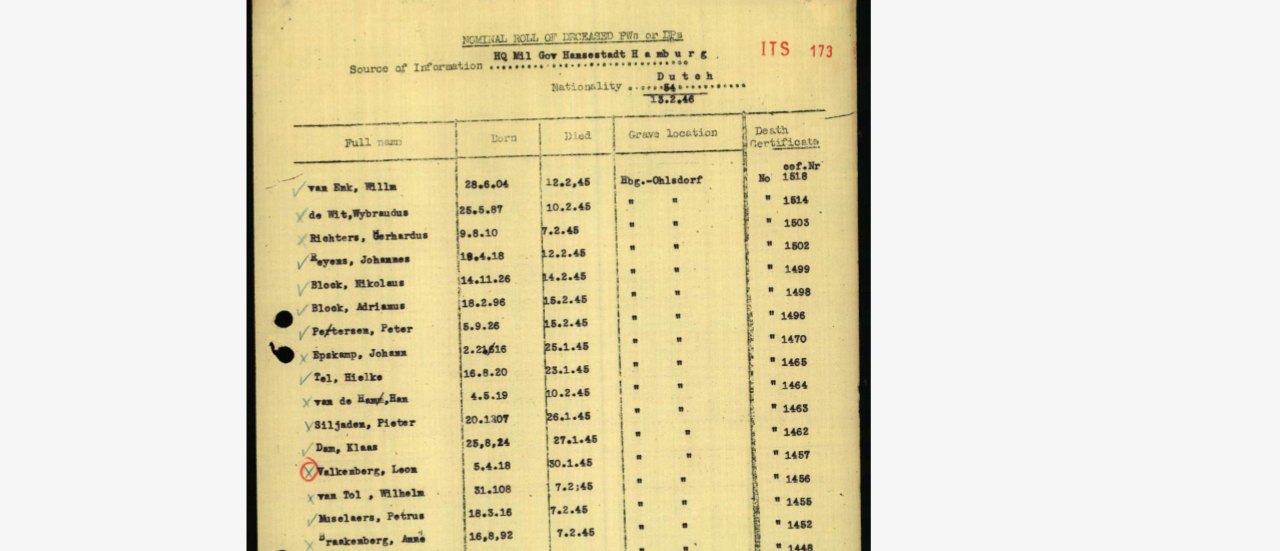 click at bounding box center (640, 225) 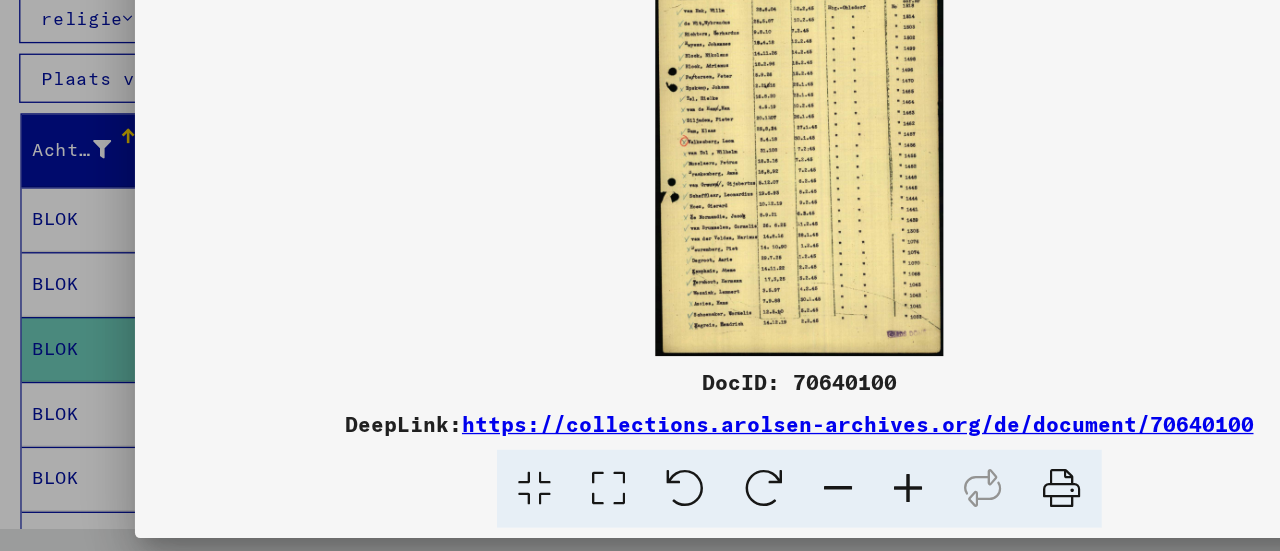 scroll, scrollTop: 0, scrollLeft: 0, axis: both 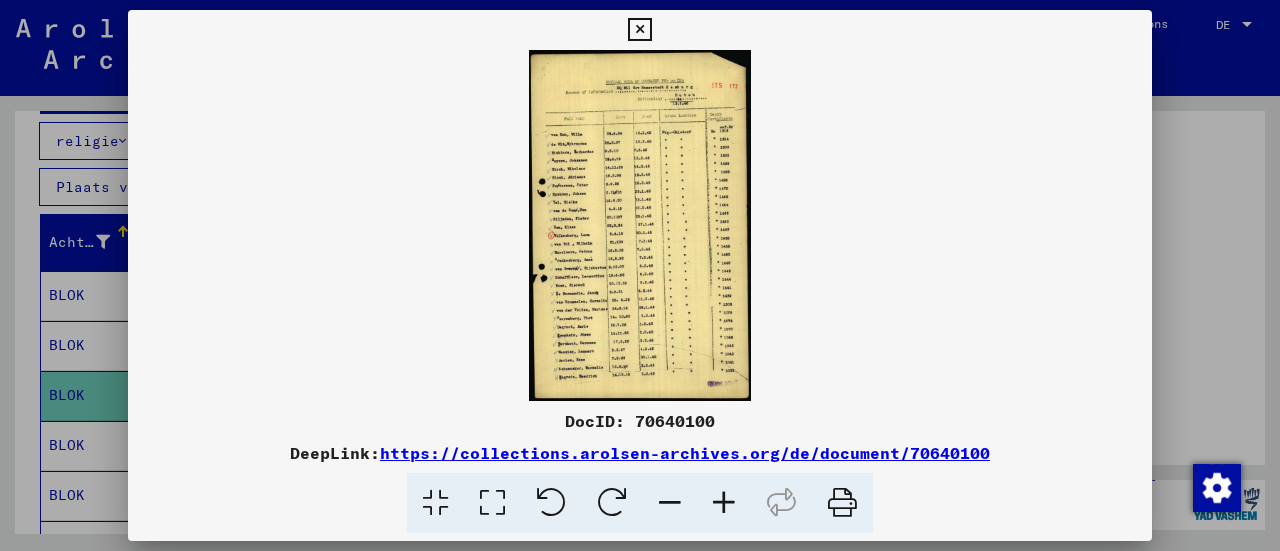 click at bounding box center (640, 275) 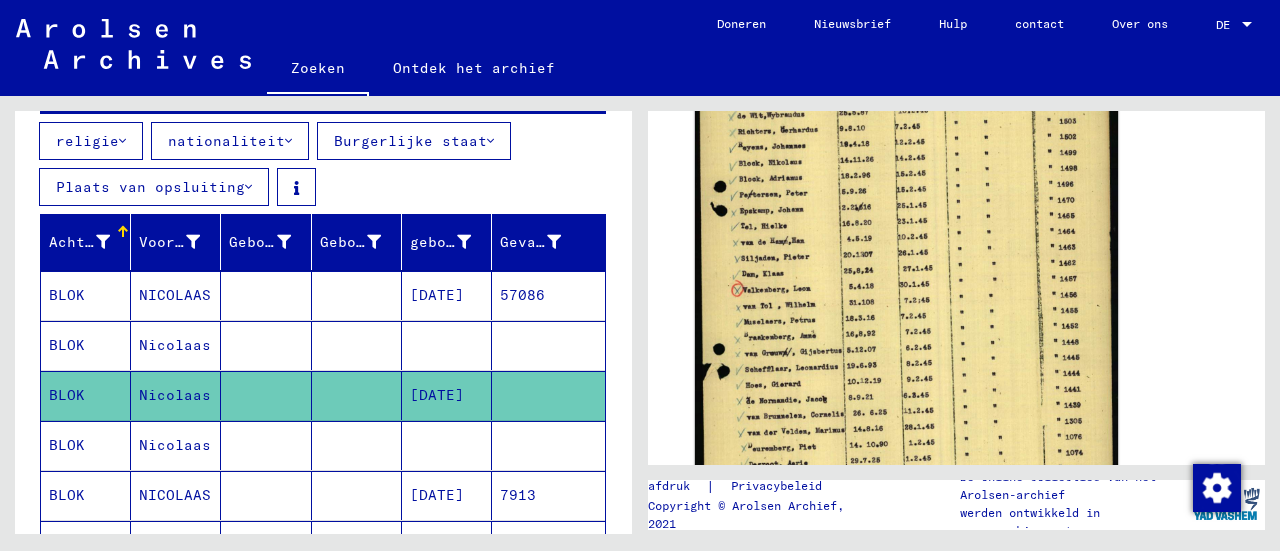 scroll, scrollTop: 562, scrollLeft: 0, axis: vertical 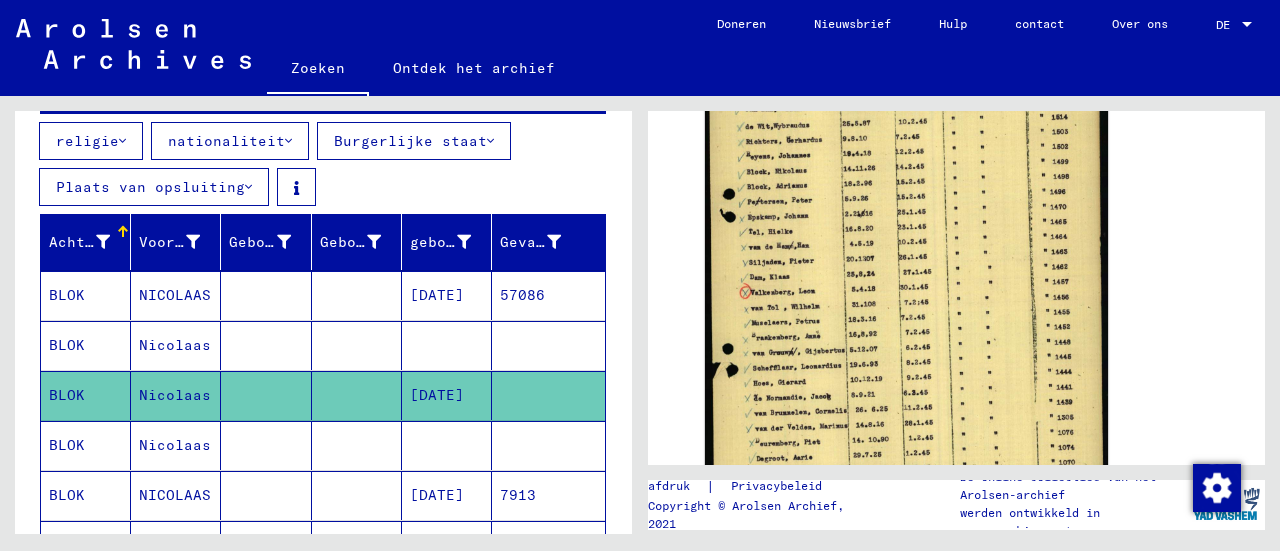 click on "BLOK" at bounding box center (67, 395) 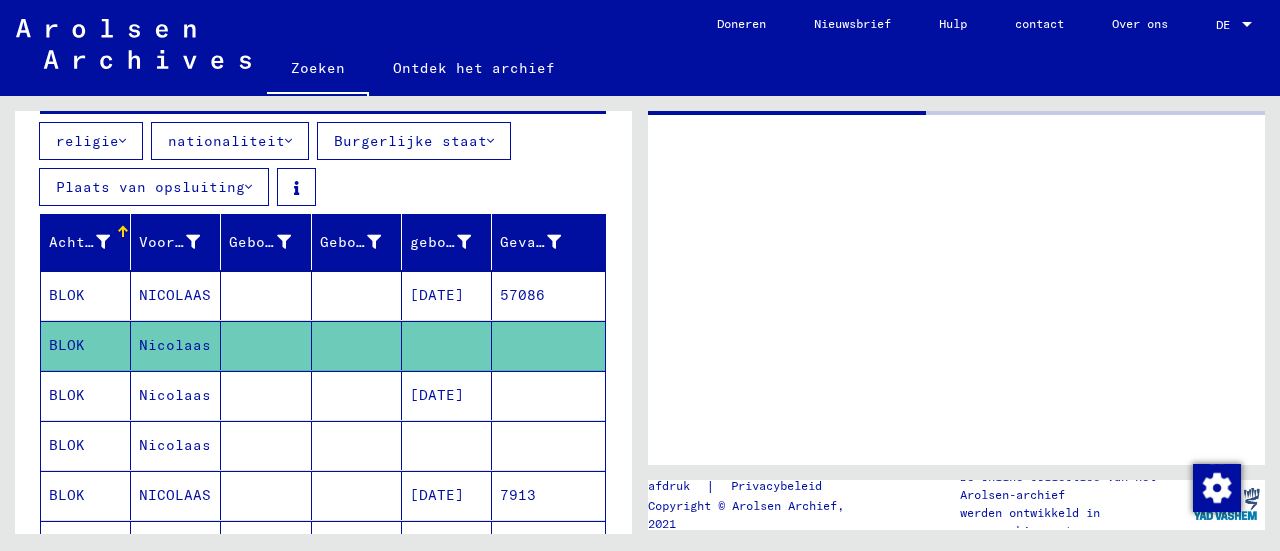 scroll, scrollTop: 0, scrollLeft: 0, axis: both 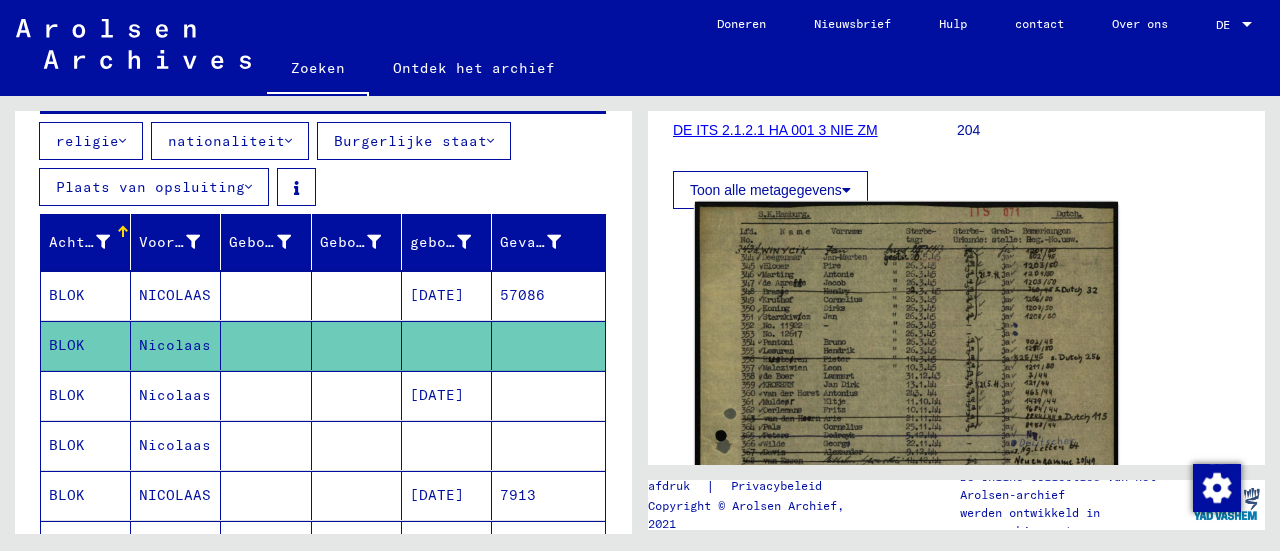 click 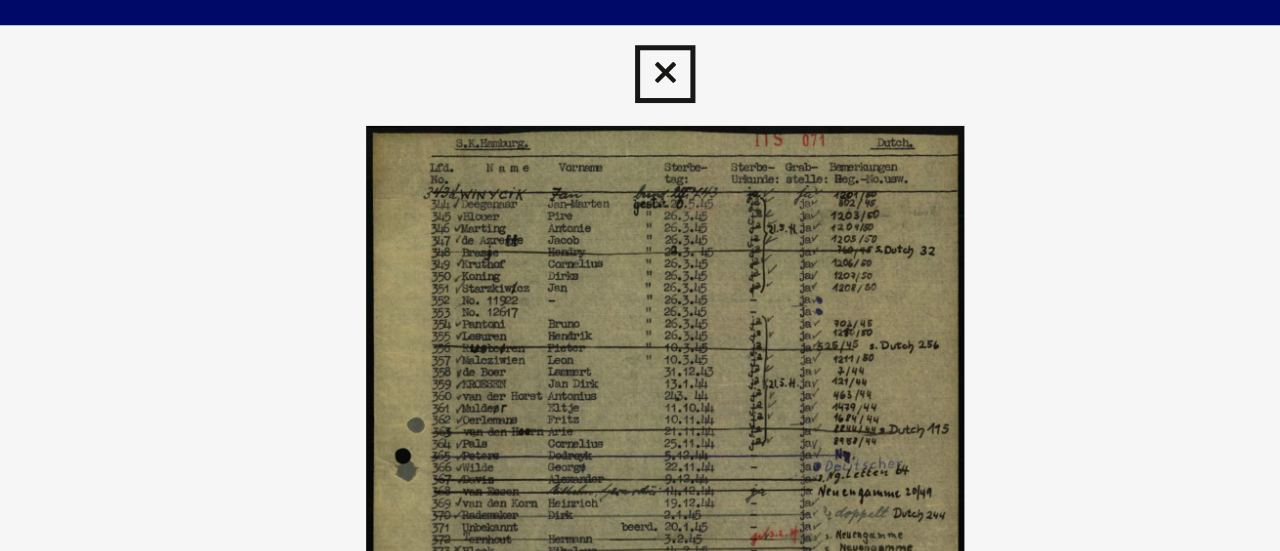 click at bounding box center (640, 225) 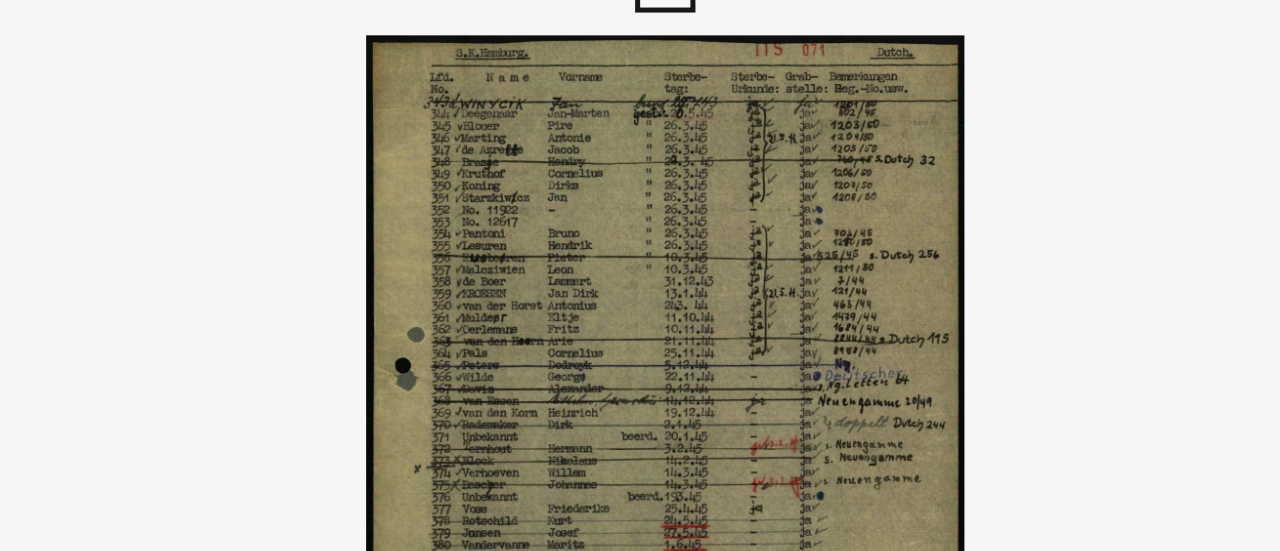 click at bounding box center [640, 225] 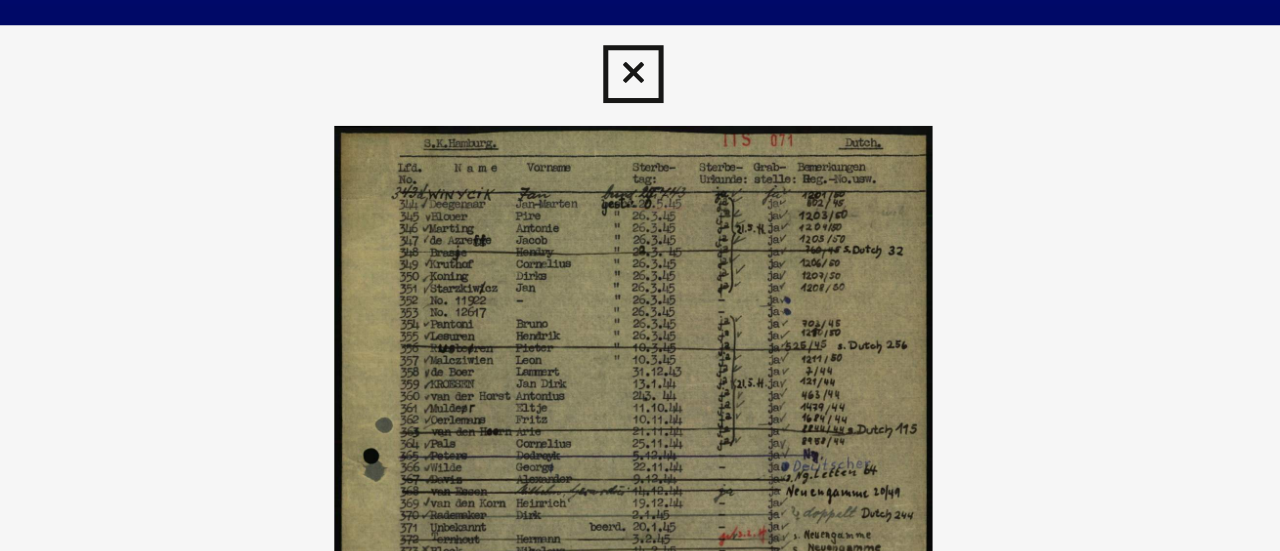 click at bounding box center (639, 30) 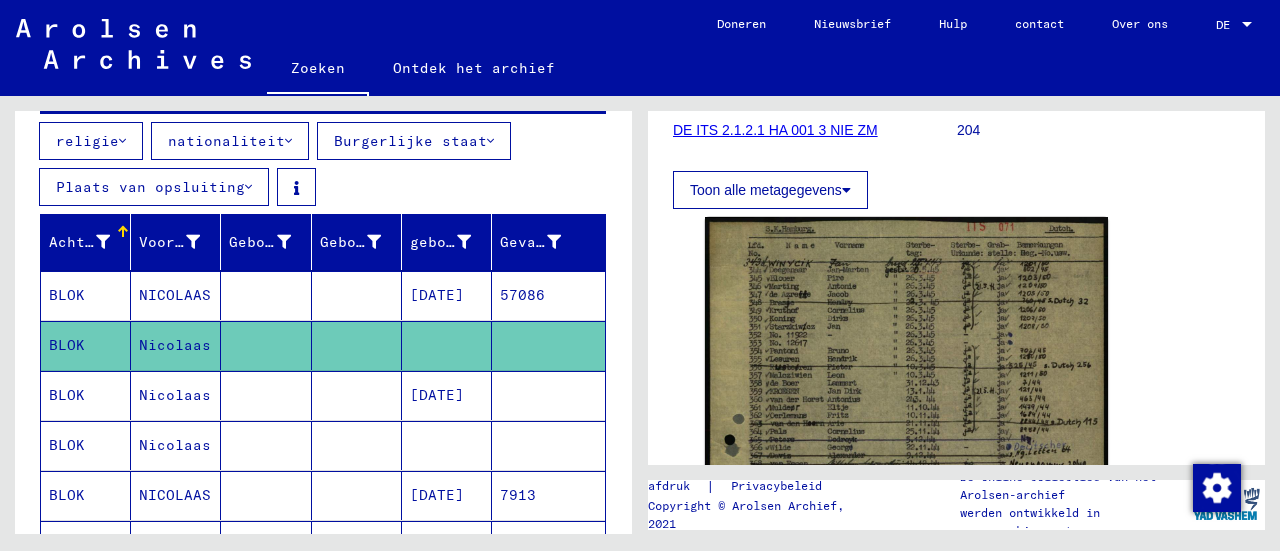 click at bounding box center [266, 345] 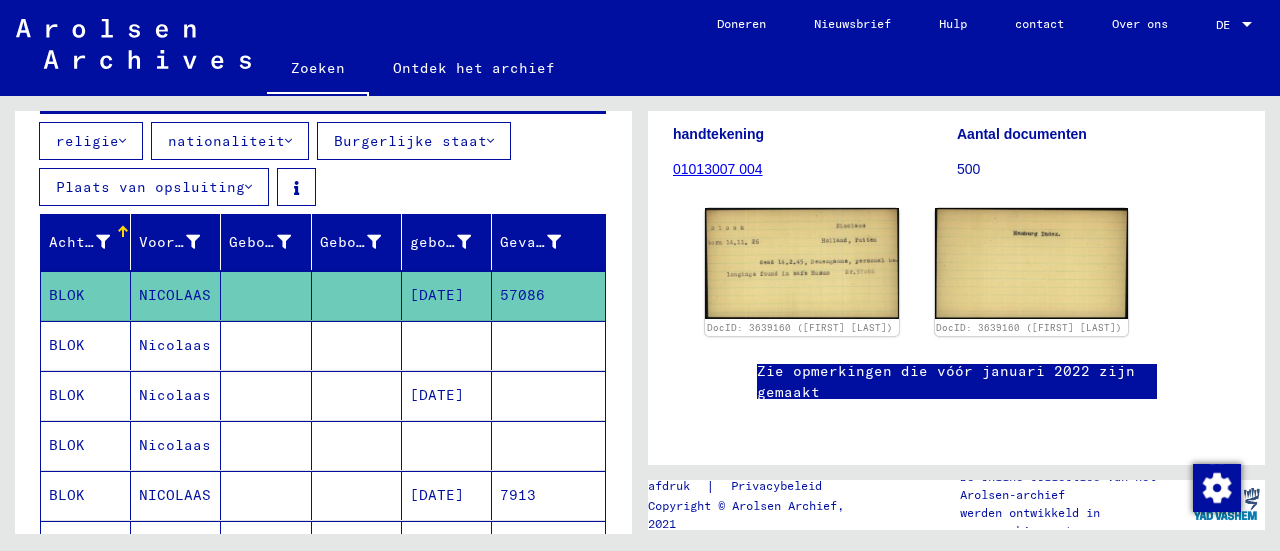 scroll, scrollTop: 295, scrollLeft: 0, axis: vertical 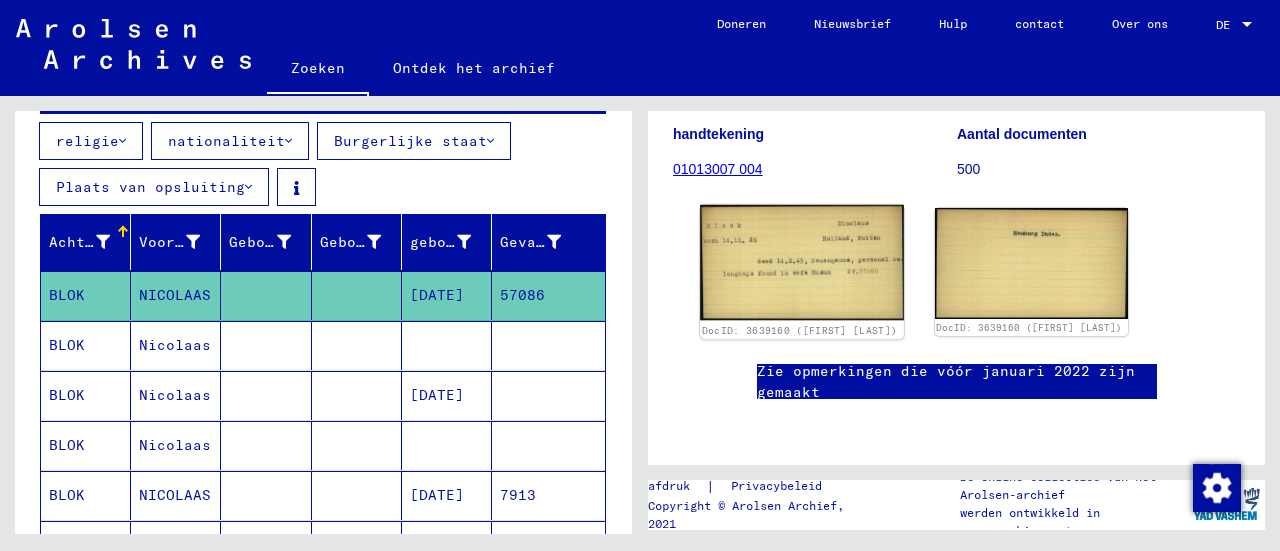 click 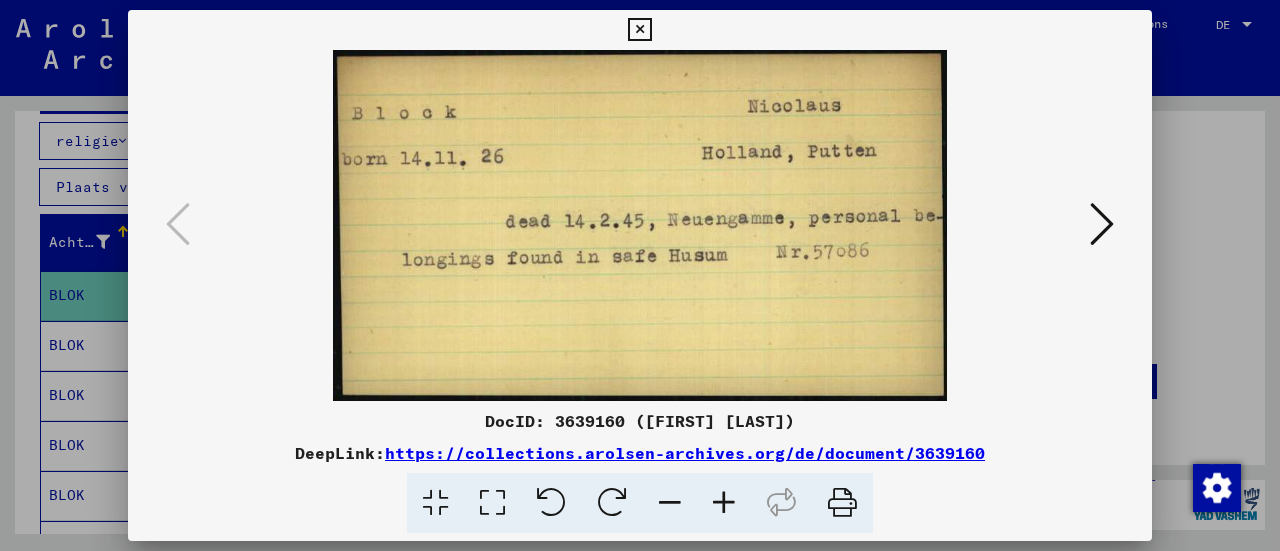 click at bounding box center (1102, 225) 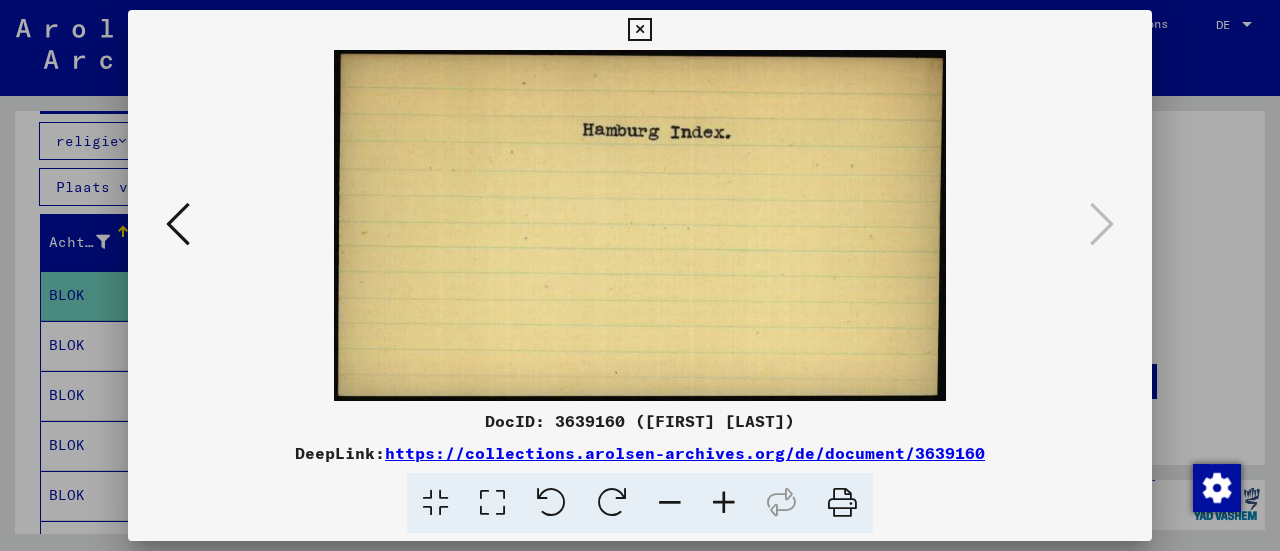 click at bounding box center [178, 224] 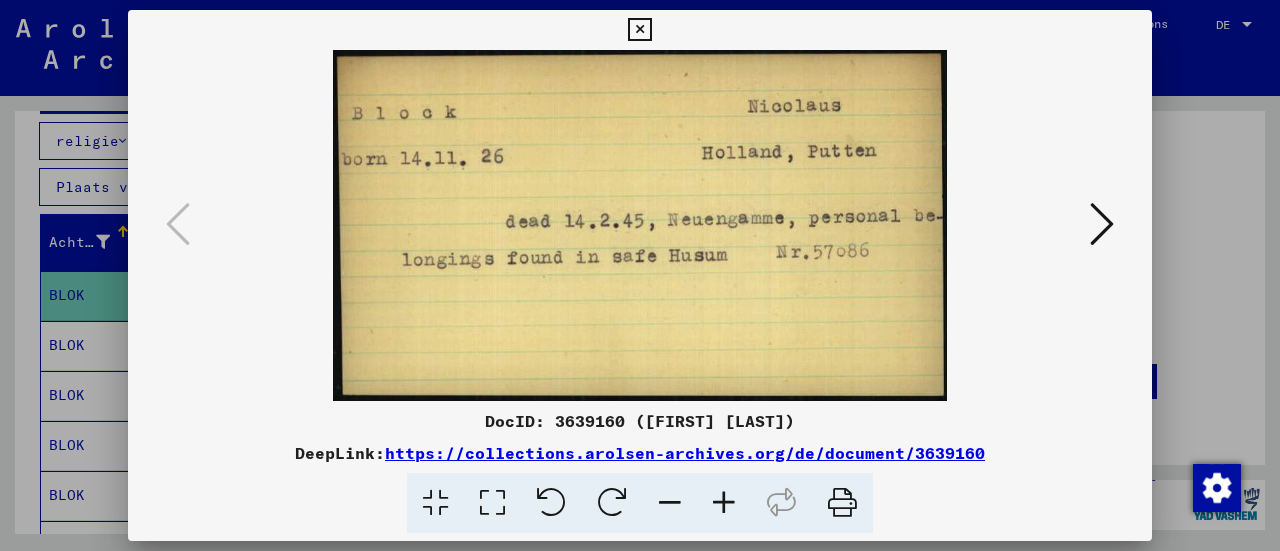drag, startPoint x: 644, startPoint y: 277, endPoint x: 1075, endPoint y: -107, distance: 577.2495 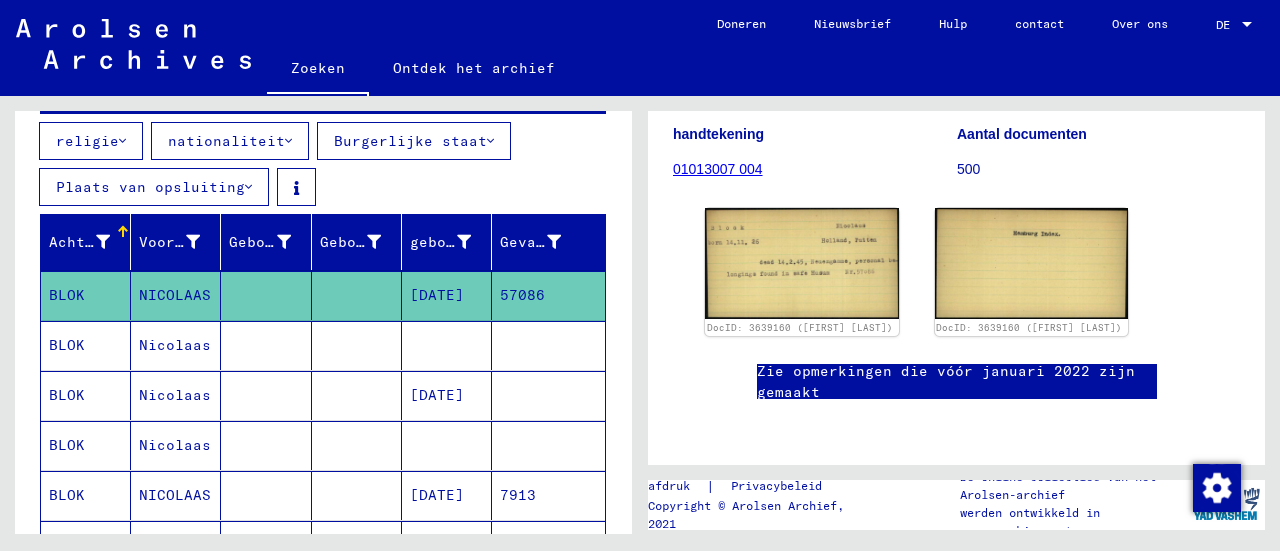 scroll, scrollTop: 377, scrollLeft: 0, axis: vertical 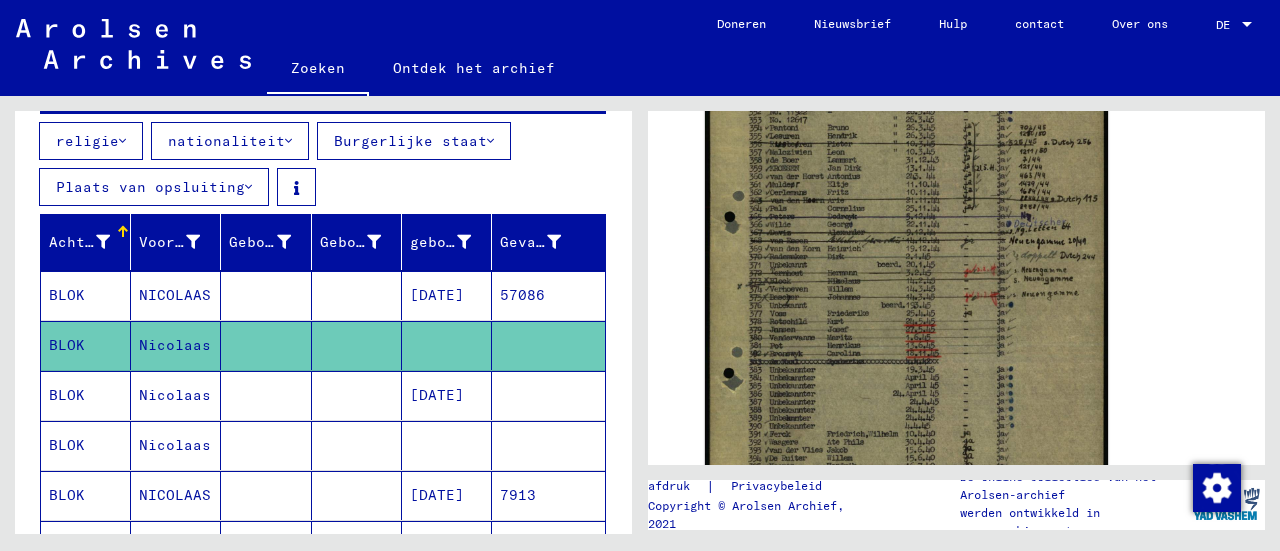 click at bounding box center [266, 495] 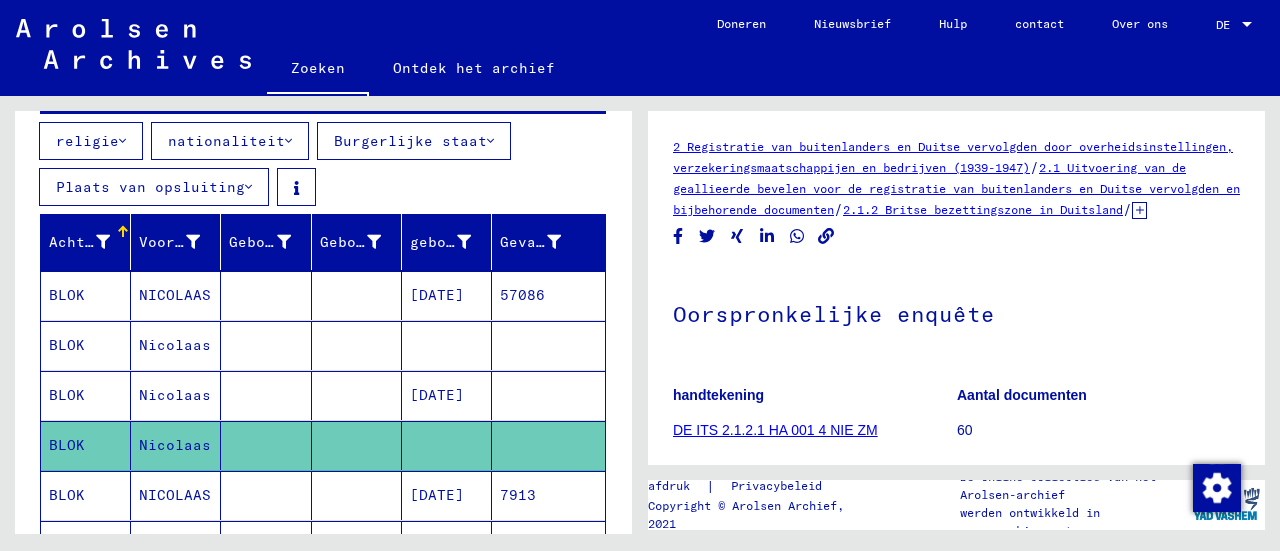 scroll, scrollTop: 0, scrollLeft: 0, axis: both 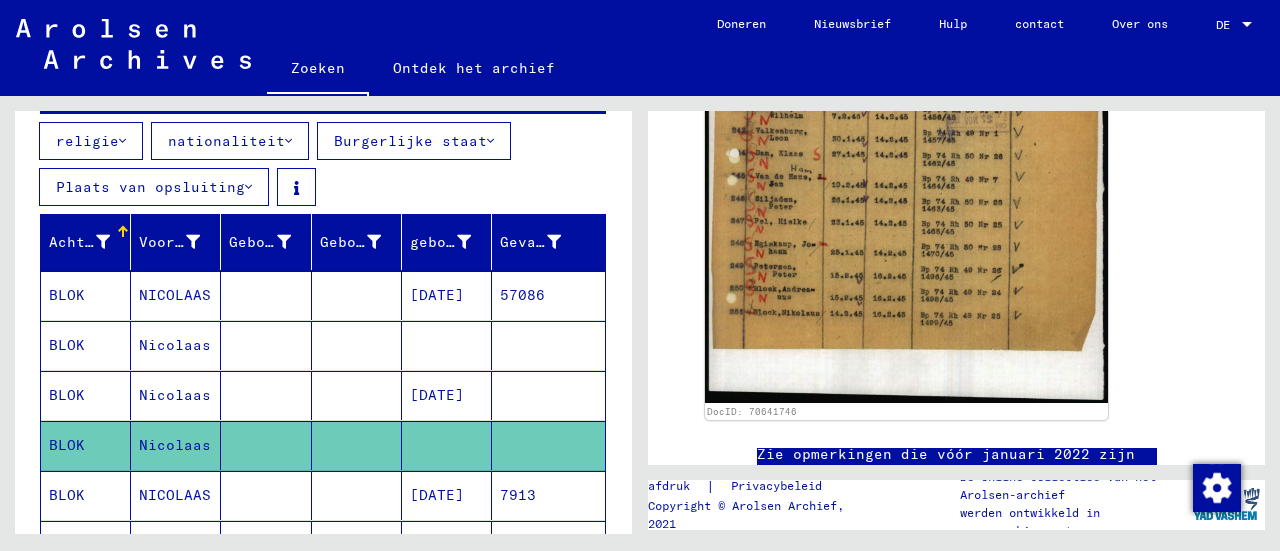 click at bounding box center (357, 545) 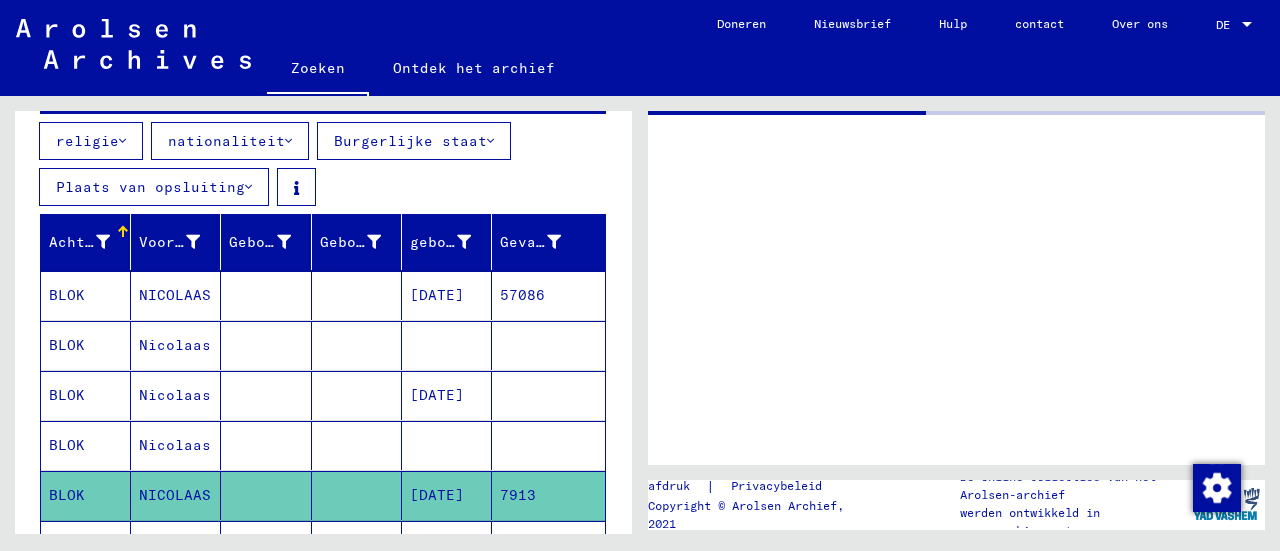 scroll, scrollTop: 0, scrollLeft: 0, axis: both 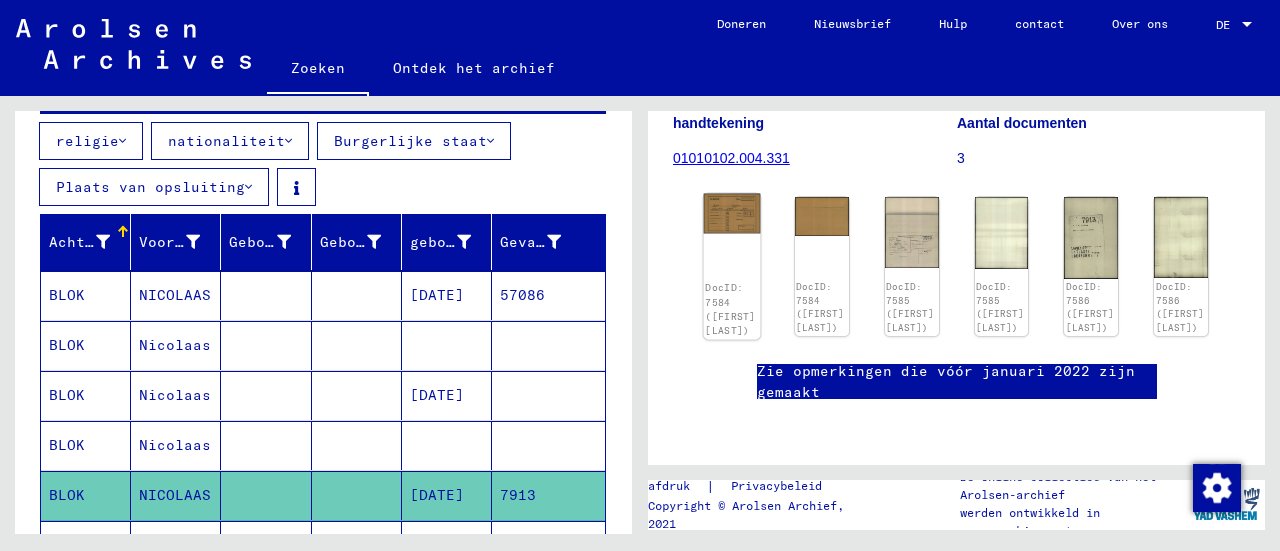 click 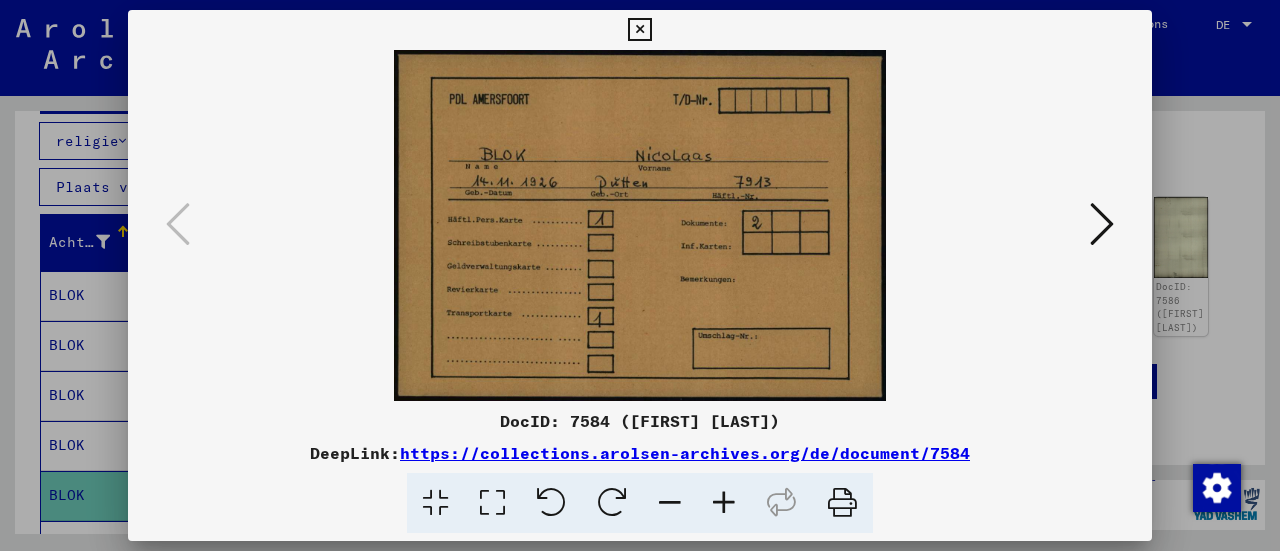 click at bounding box center (640, 225) 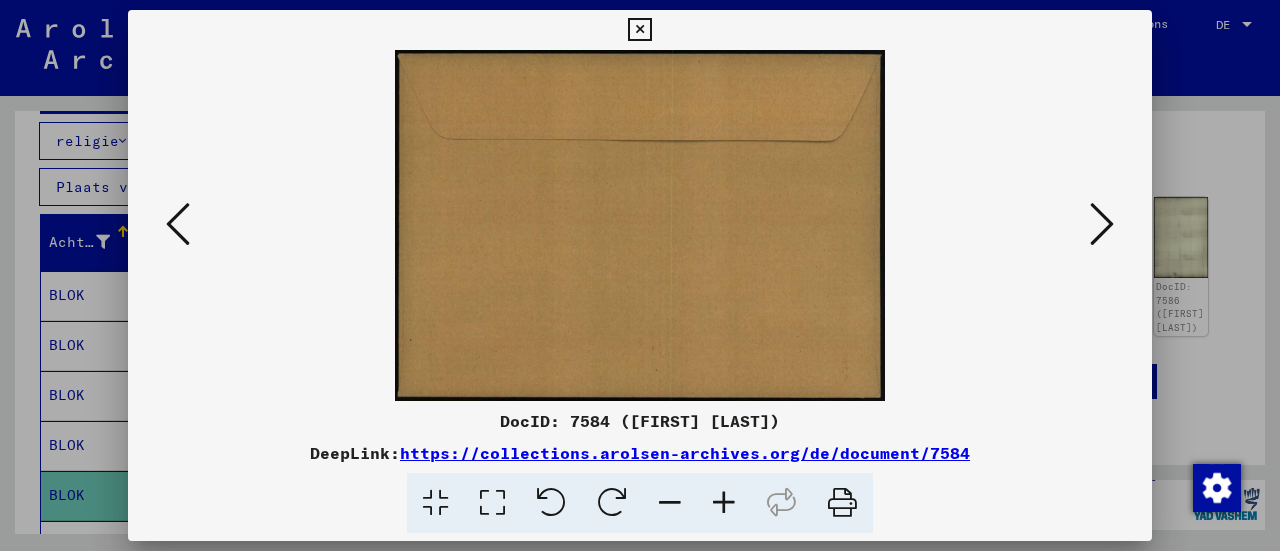 click at bounding box center (1102, 225) 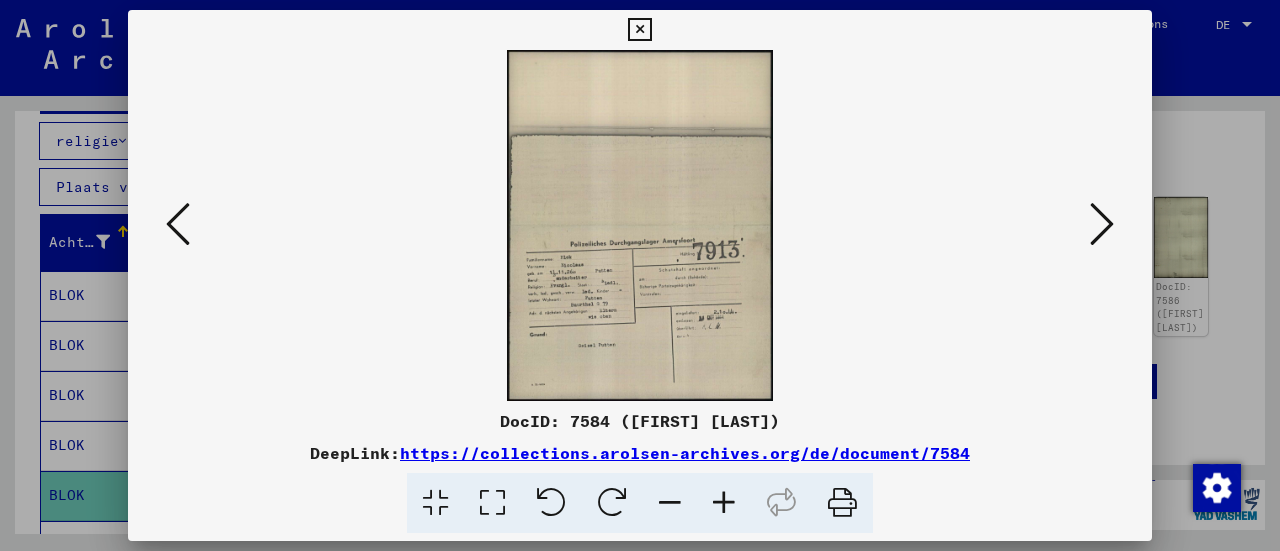 click at bounding box center (1102, 225) 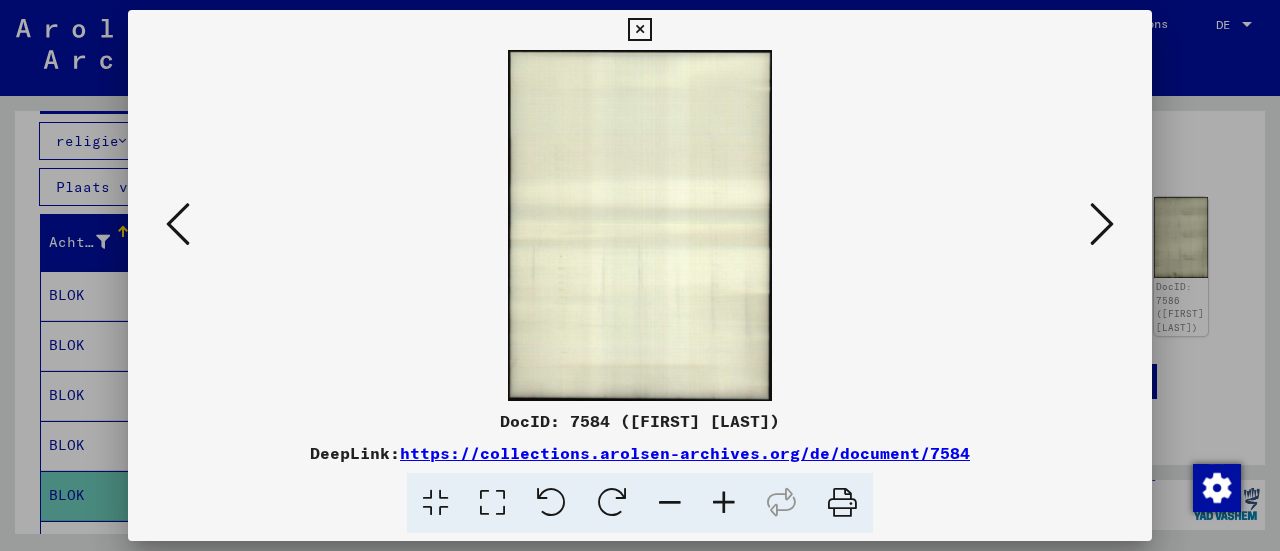 click at bounding box center [1102, 225] 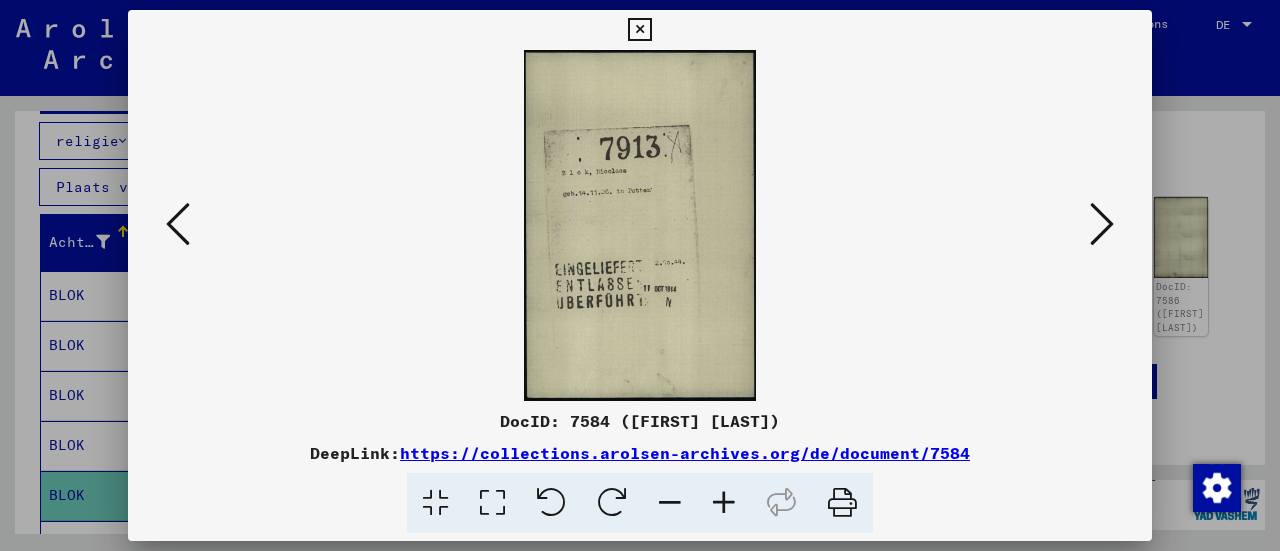 click at bounding box center (1102, 225) 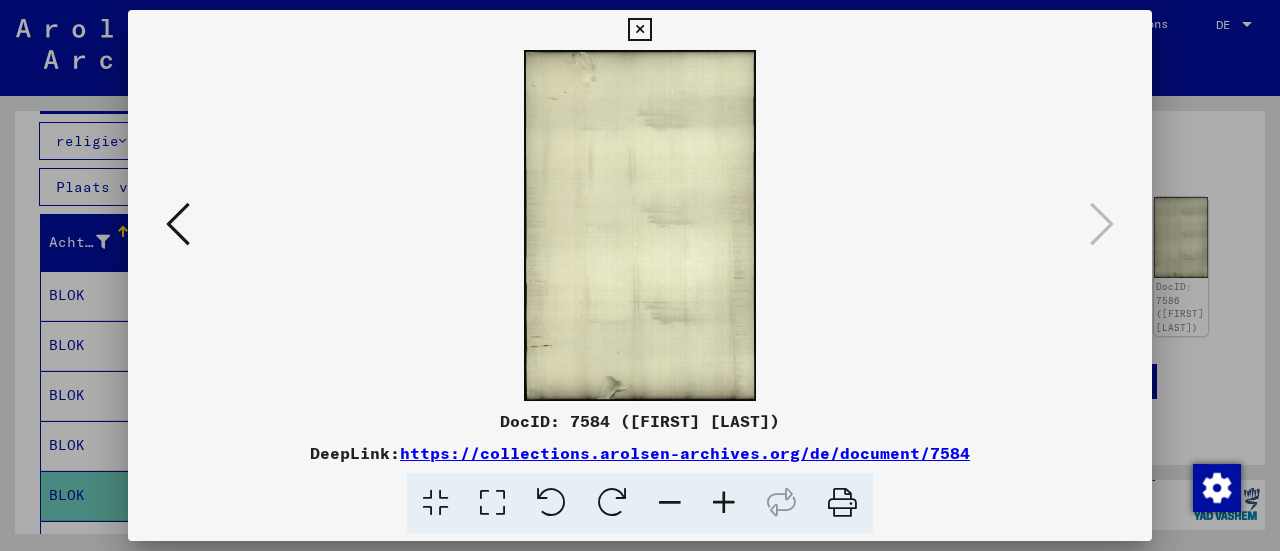 click at bounding box center [640, 275] 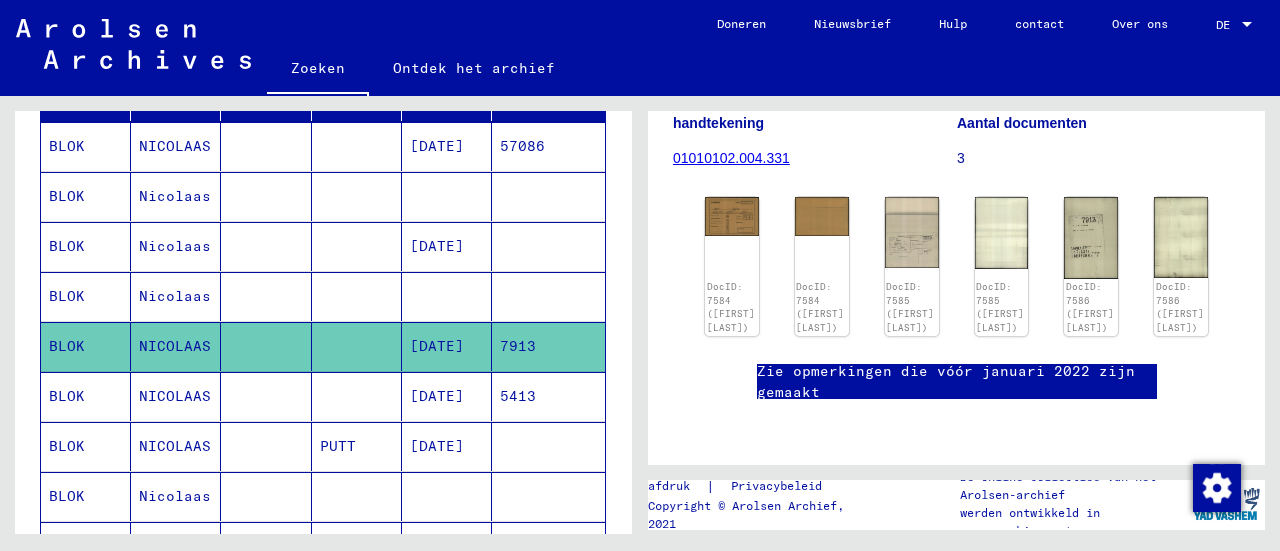 scroll, scrollTop: 384, scrollLeft: 0, axis: vertical 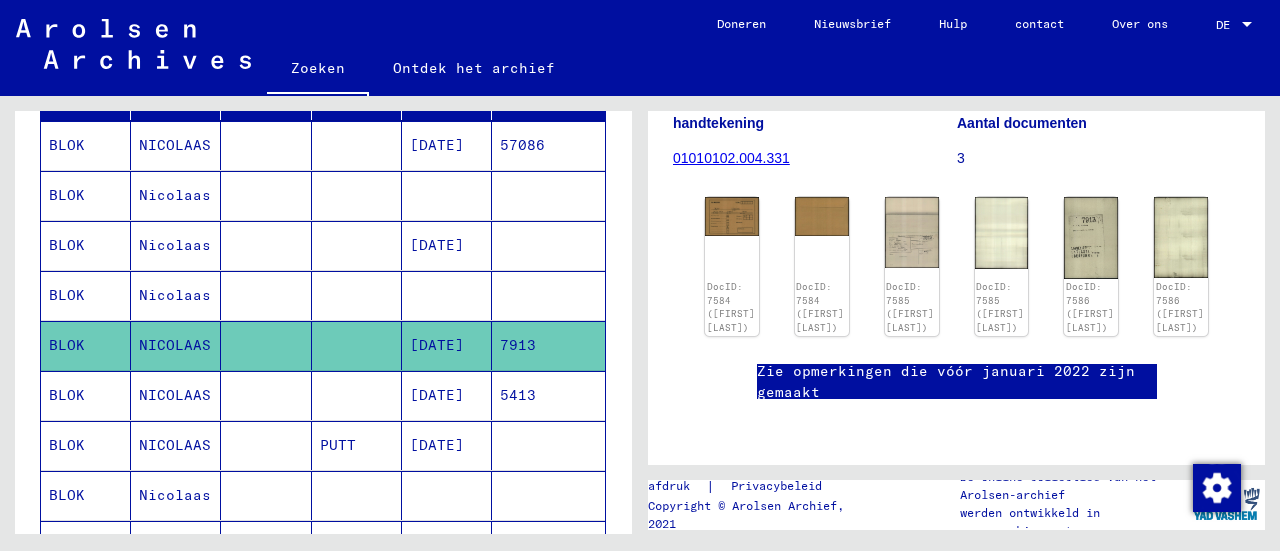 click at bounding box center (266, 445) 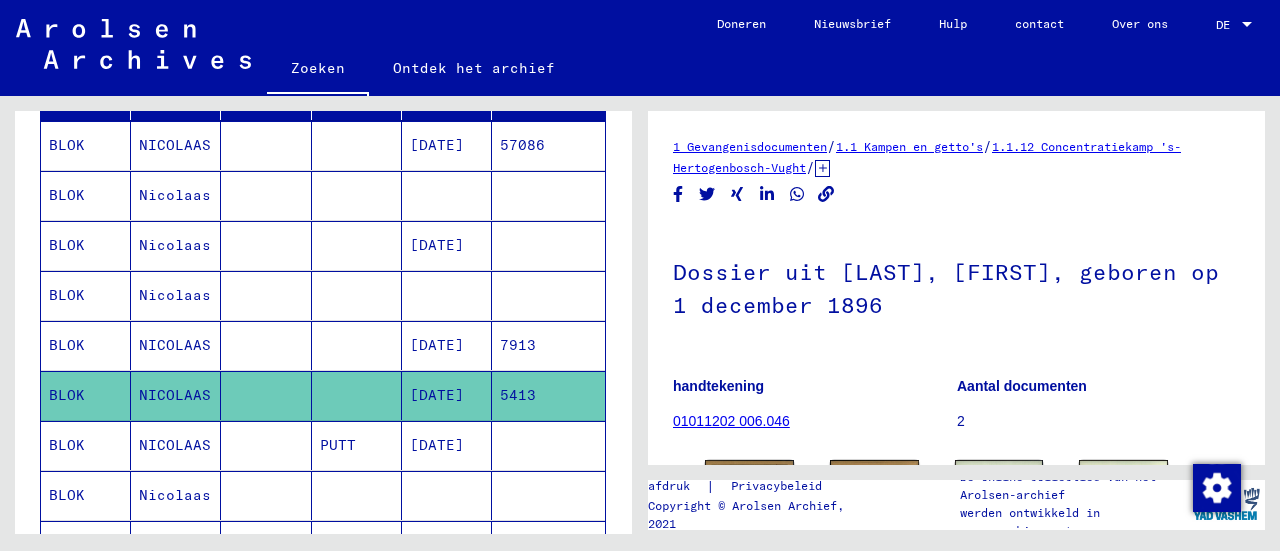 scroll, scrollTop: 0, scrollLeft: 0, axis: both 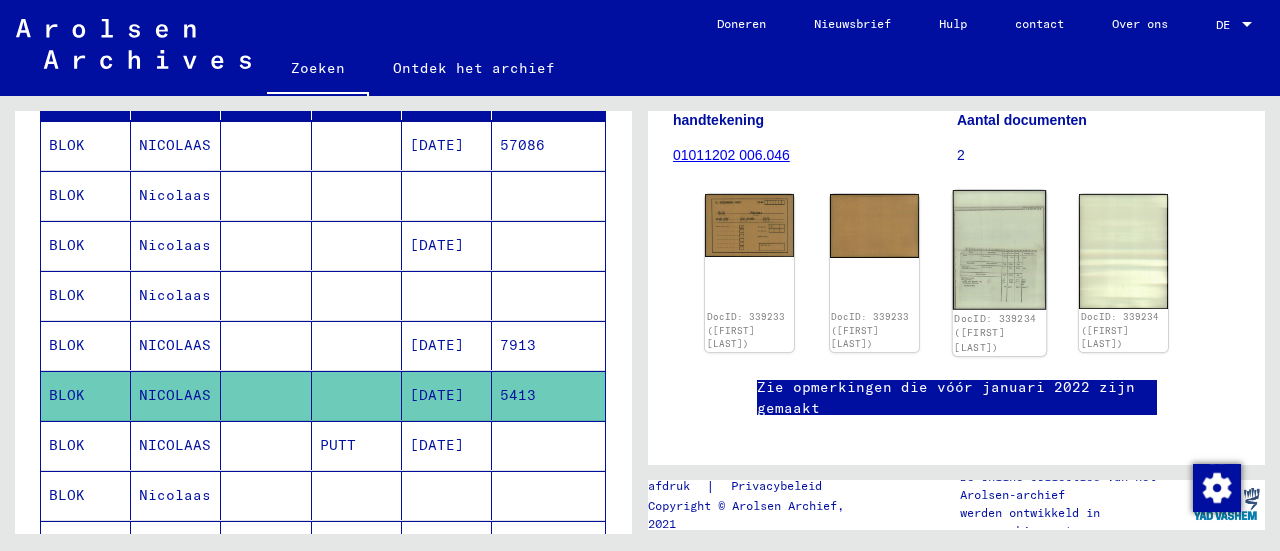 click 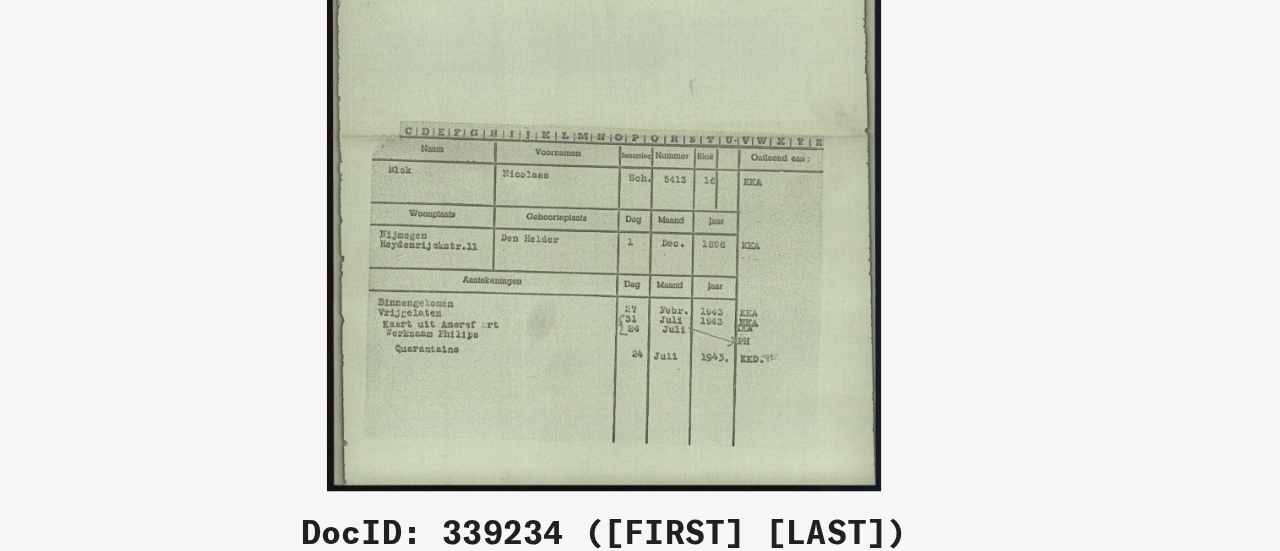 click at bounding box center [640, 225] 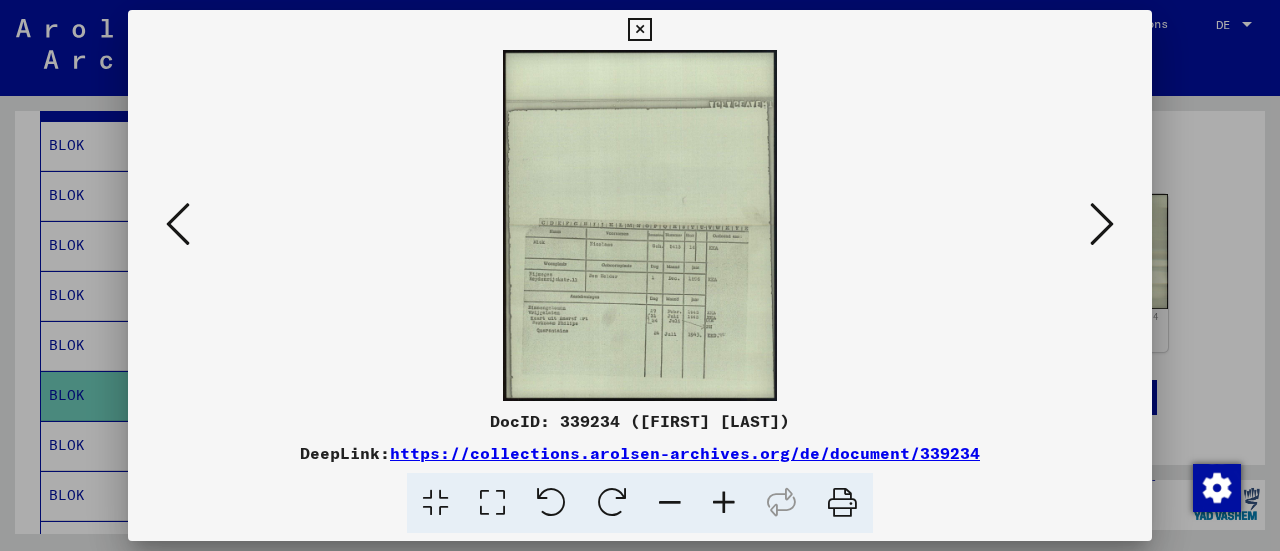 click at bounding box center [640, 275] 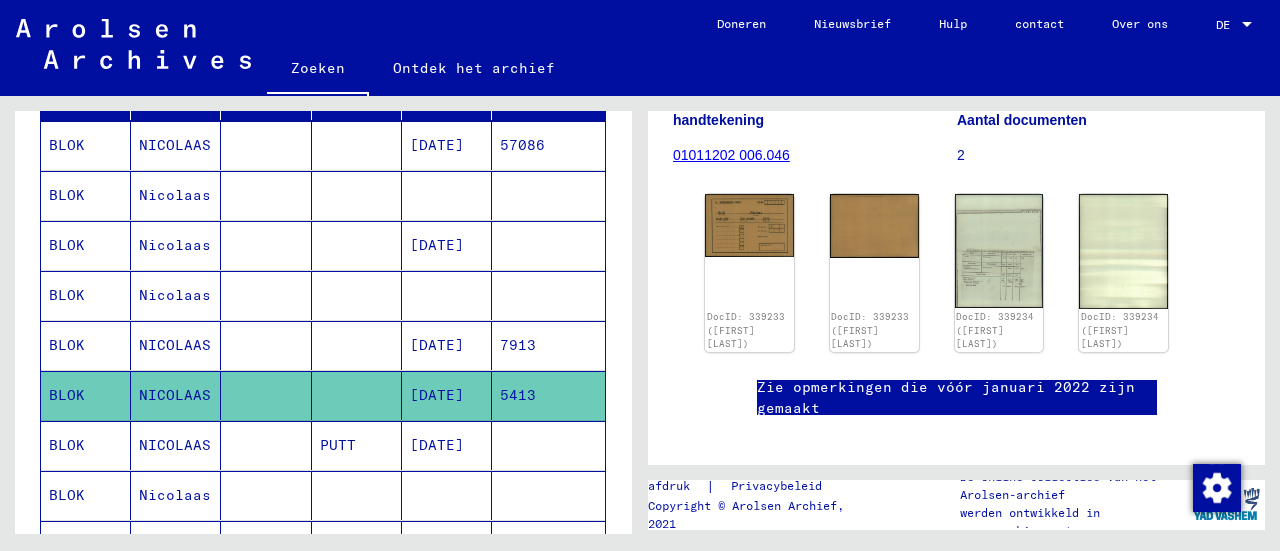 click at bounding box center [266, 495] 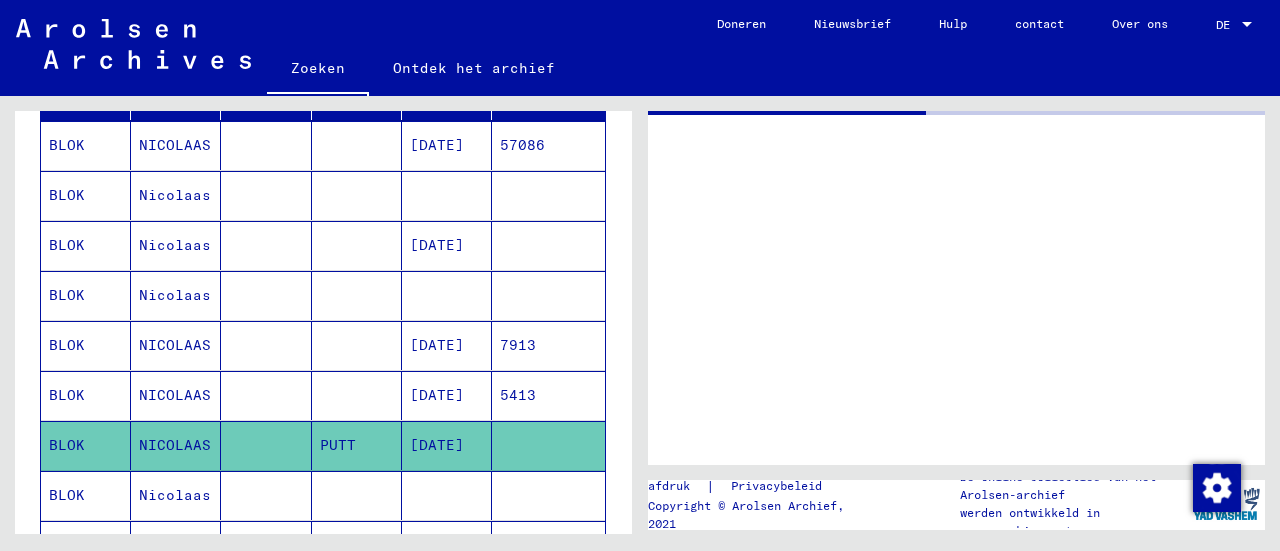 scroll, scrollTop: 0, scrollLeft: 0, axis: both 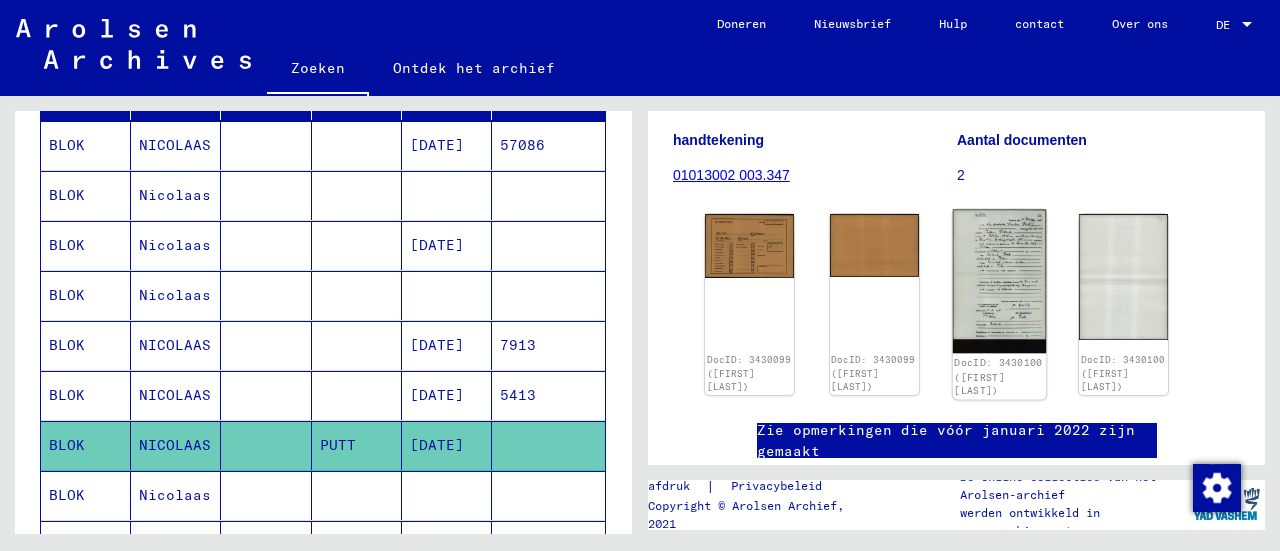 click 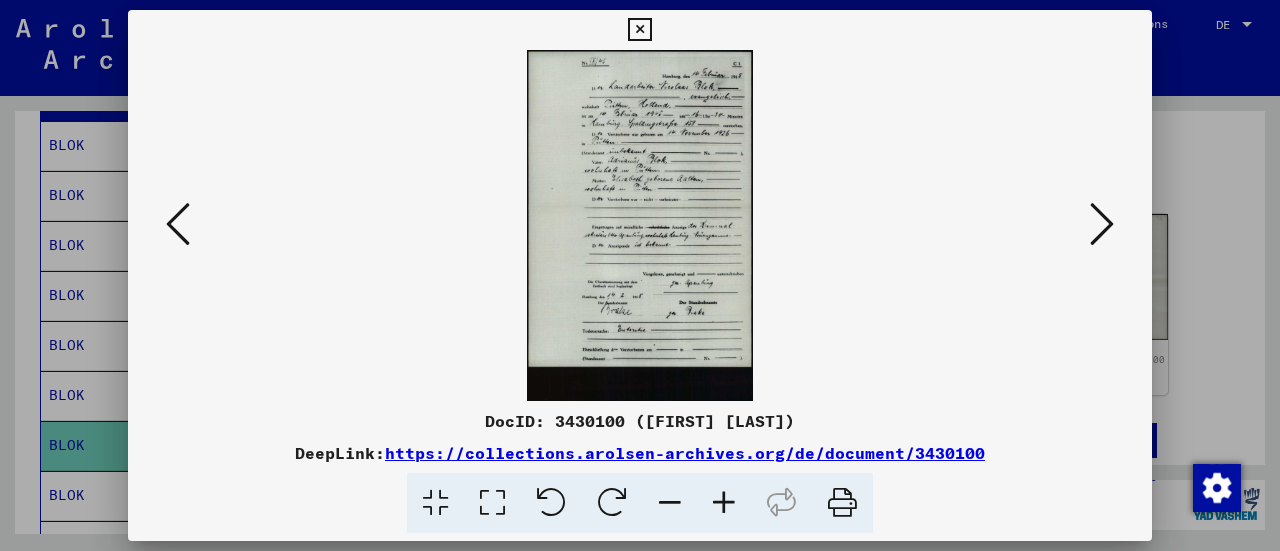 click at bounding box center (640, 275) 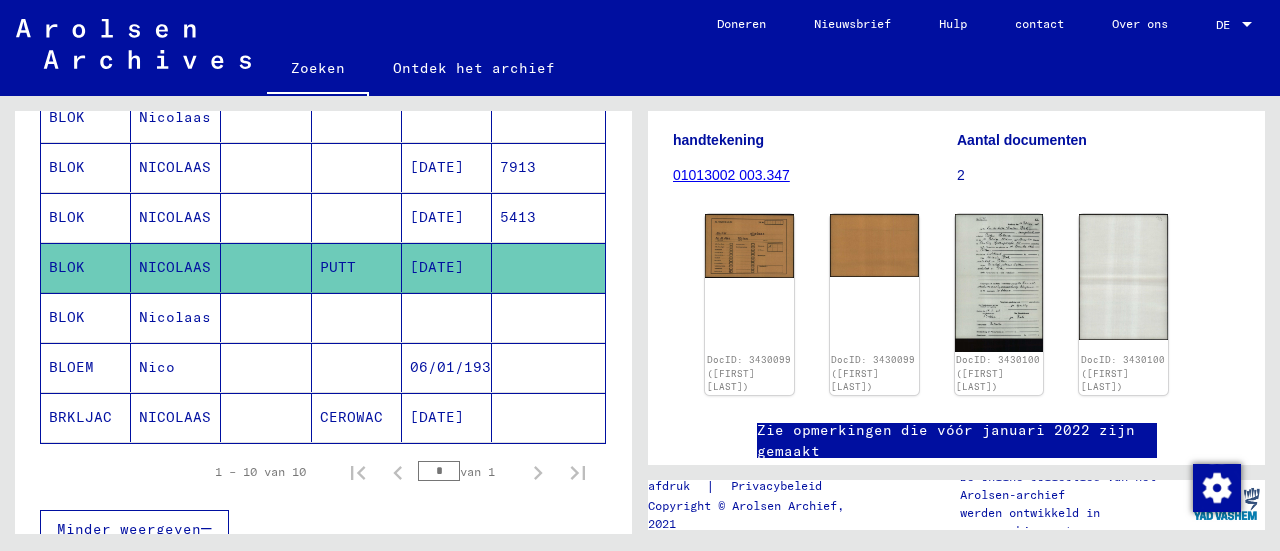 scroll, scrollTop: 563, scrollLeft: 0, axis: vertical 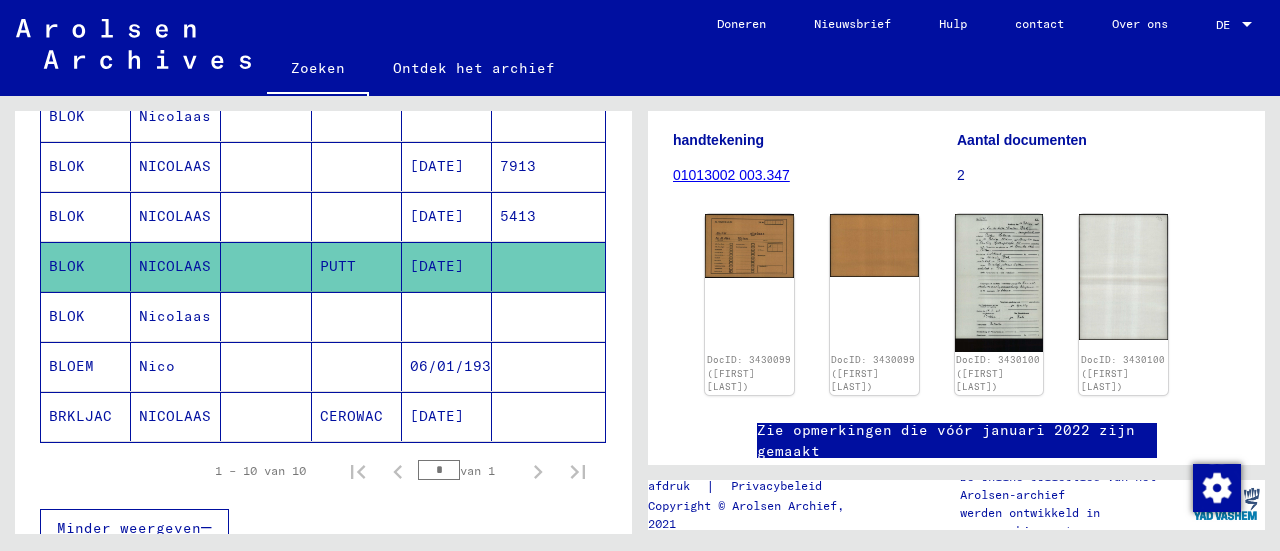 click at bounding box center [266, 366] 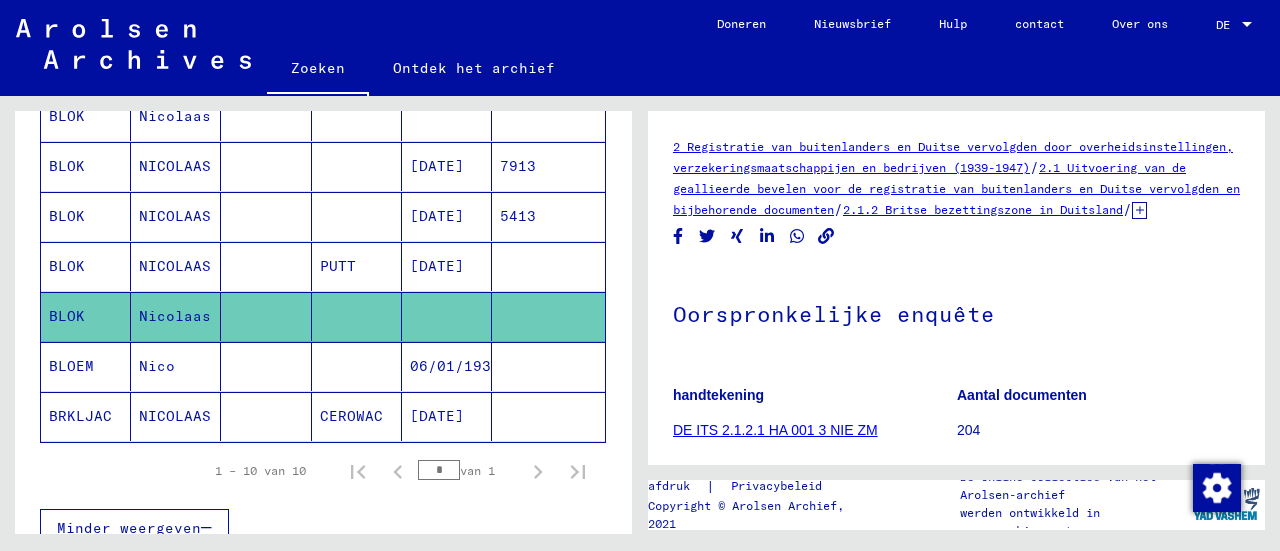 scroll, scrollTop: 0, scrollLeft: 0, axis: both 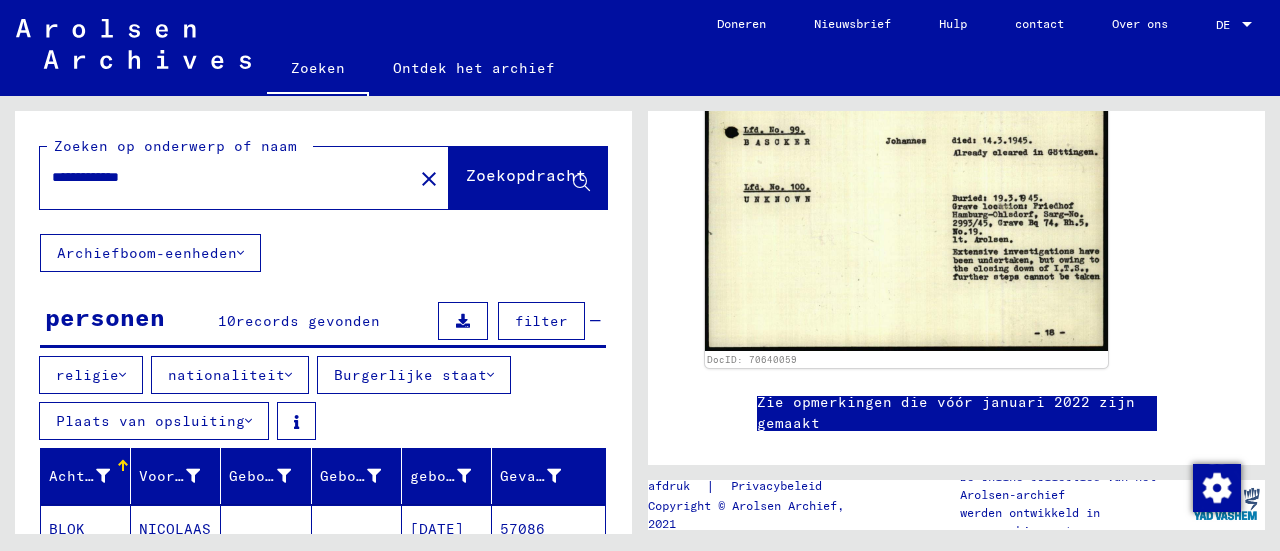 click on "**********" at bounding box center [226, 177] 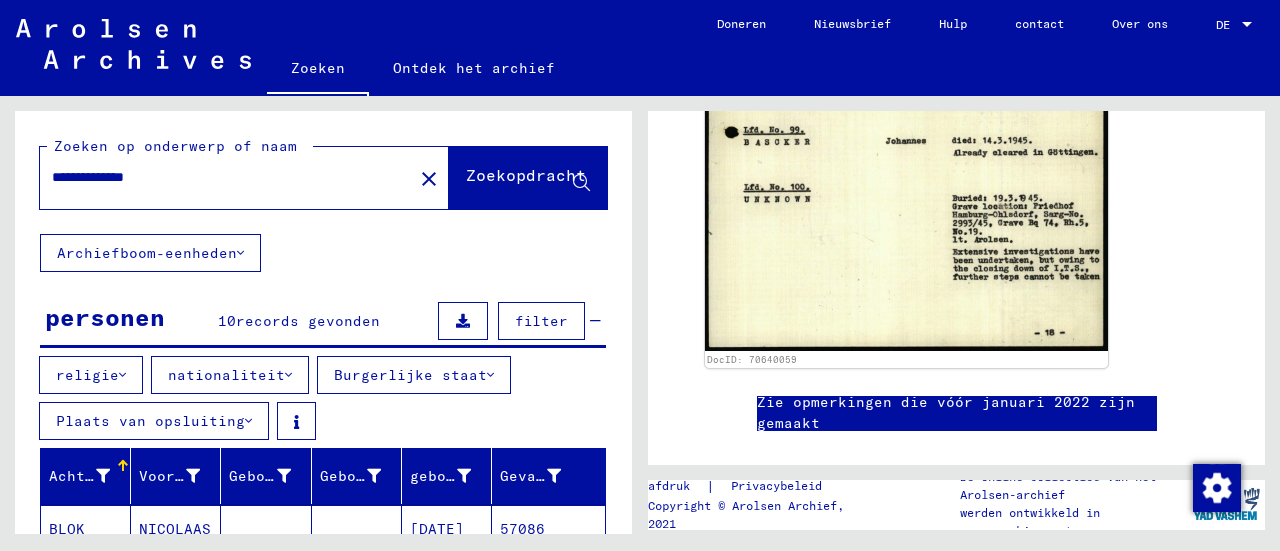 type on "**********" 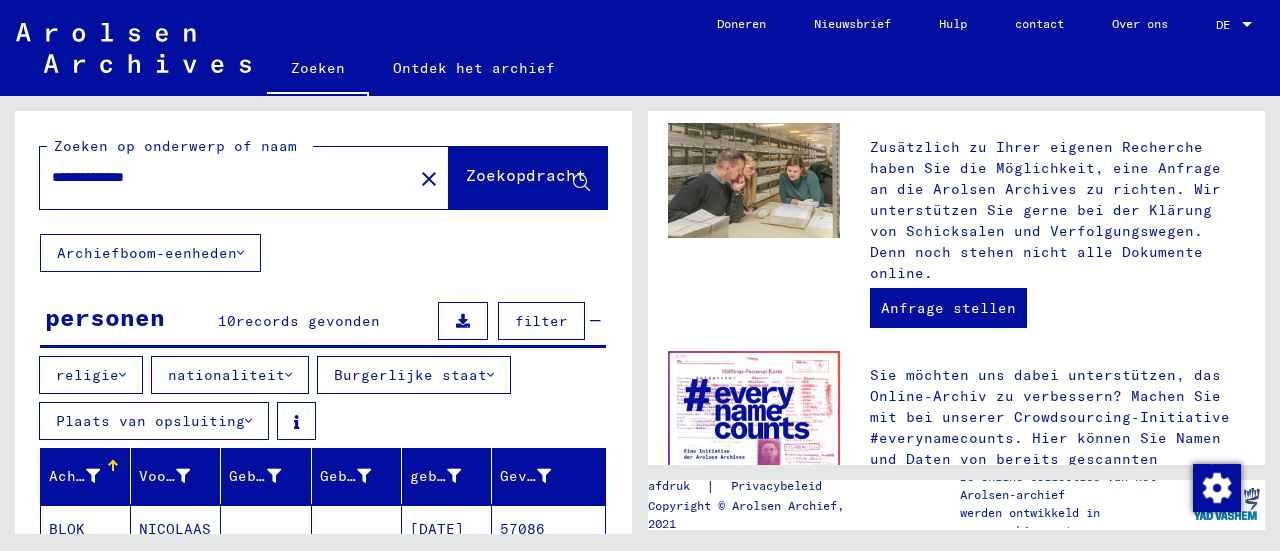 scroll, scrollTop: 0, scrollLeft: 0, axis: both 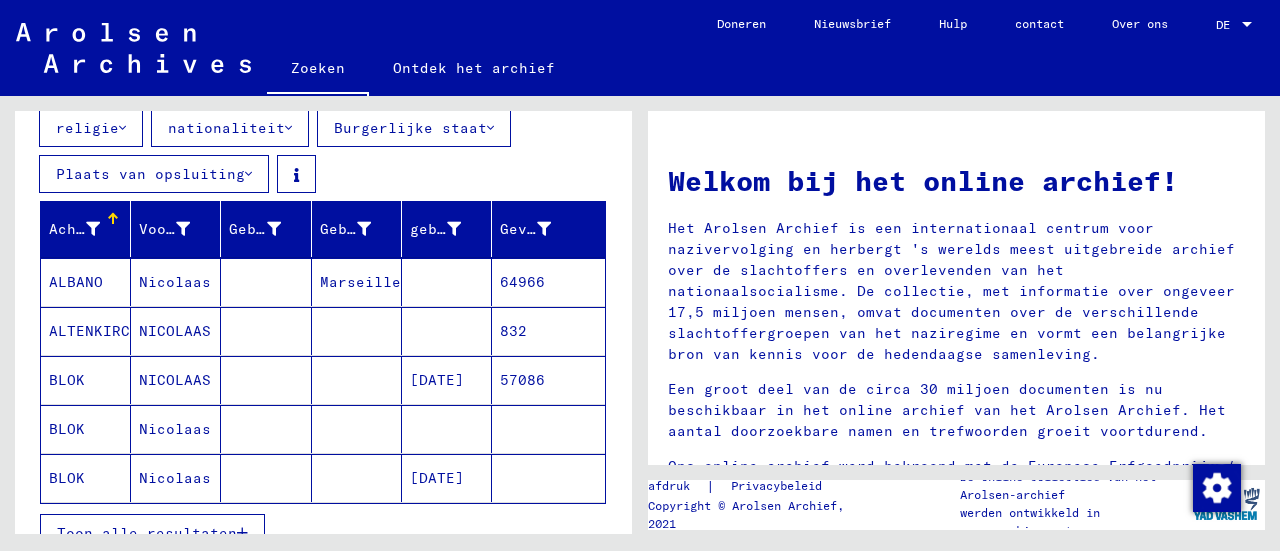 click on "religie" at bounding box center [87, 128] 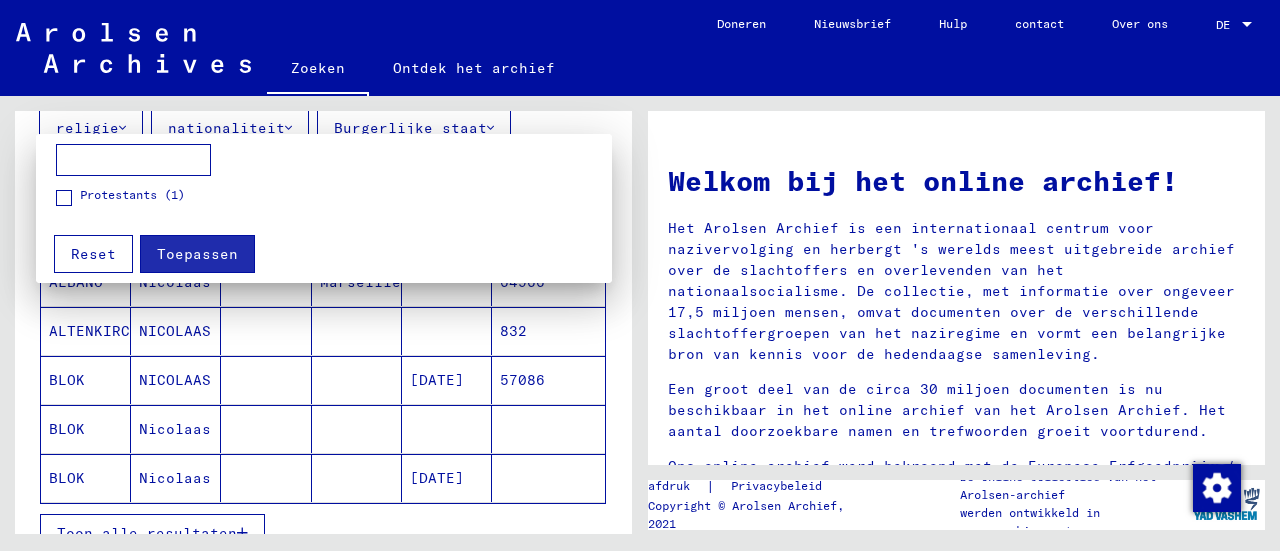 click at bounding box center [640, 275] 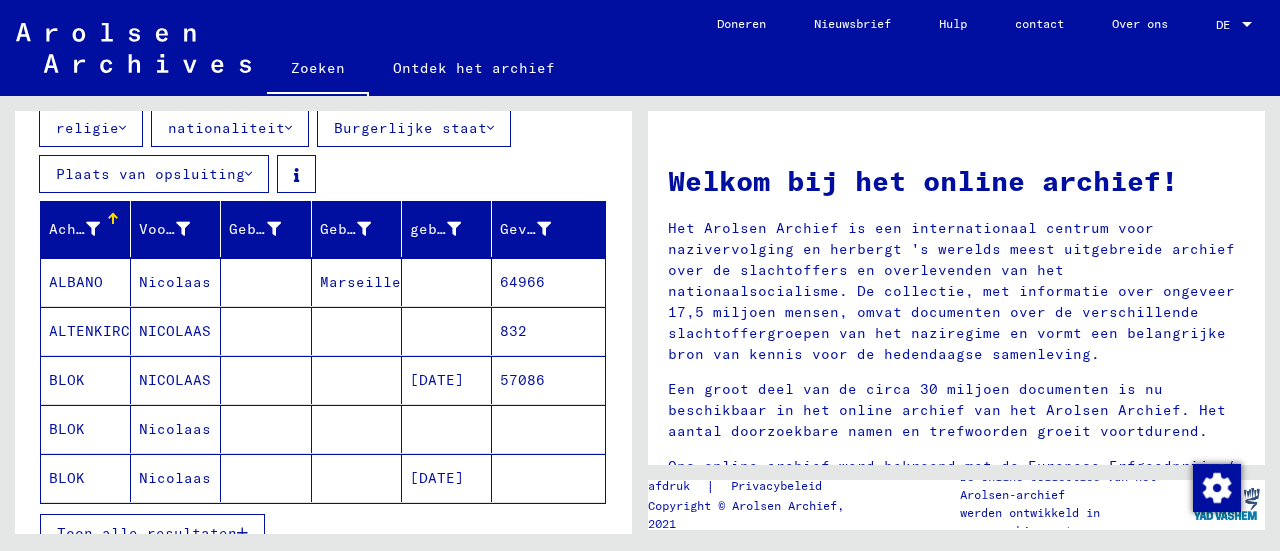 scroll, scrollTop: 242, scrollLeft: 0, axis: vertical 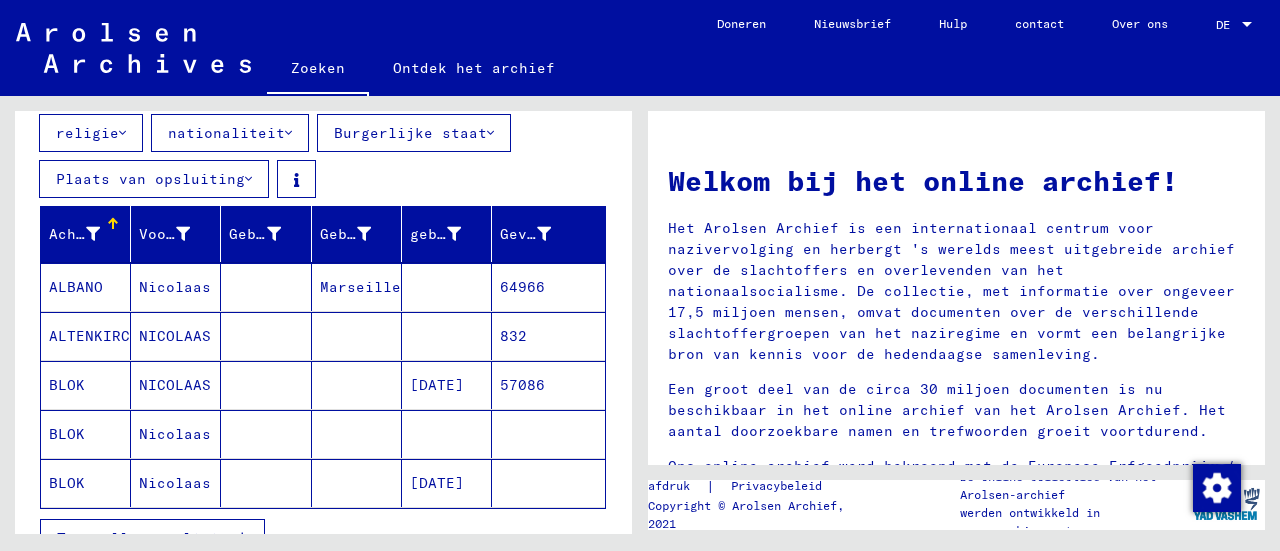 click on "Plaats van opsluiting" at bounding box center (150, 179) 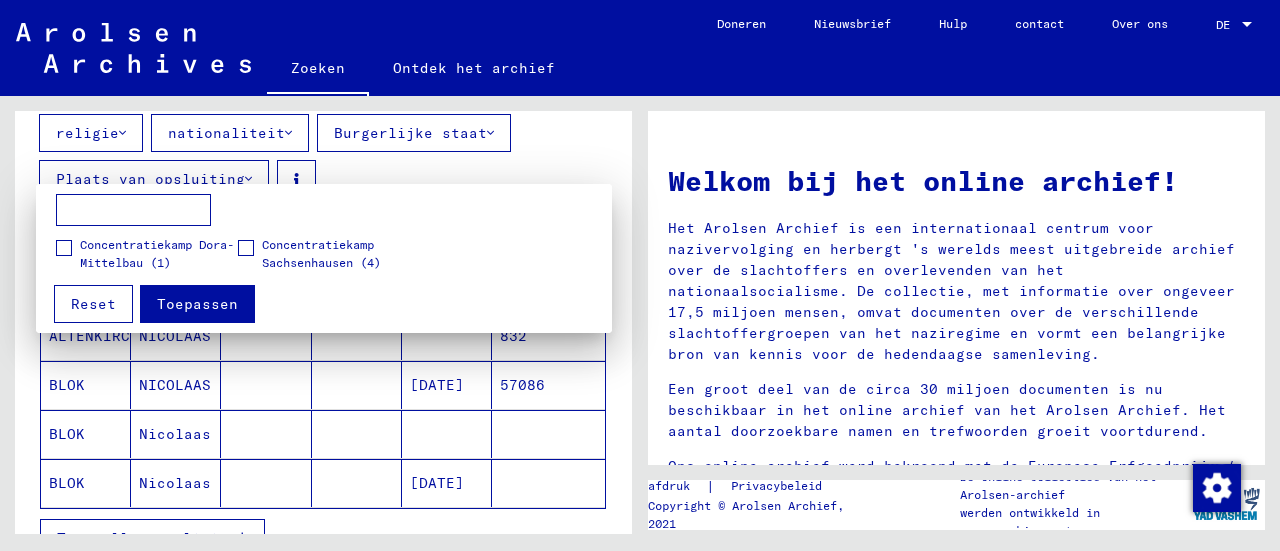 click at bounding box center (640, 275) 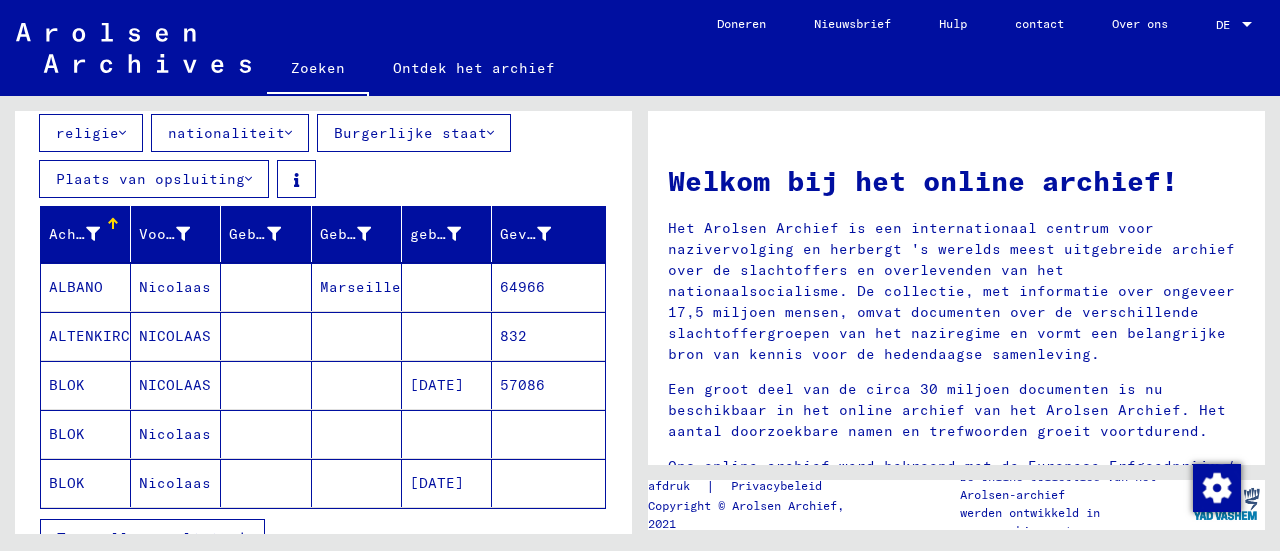 click at bounding box center (266, 434) 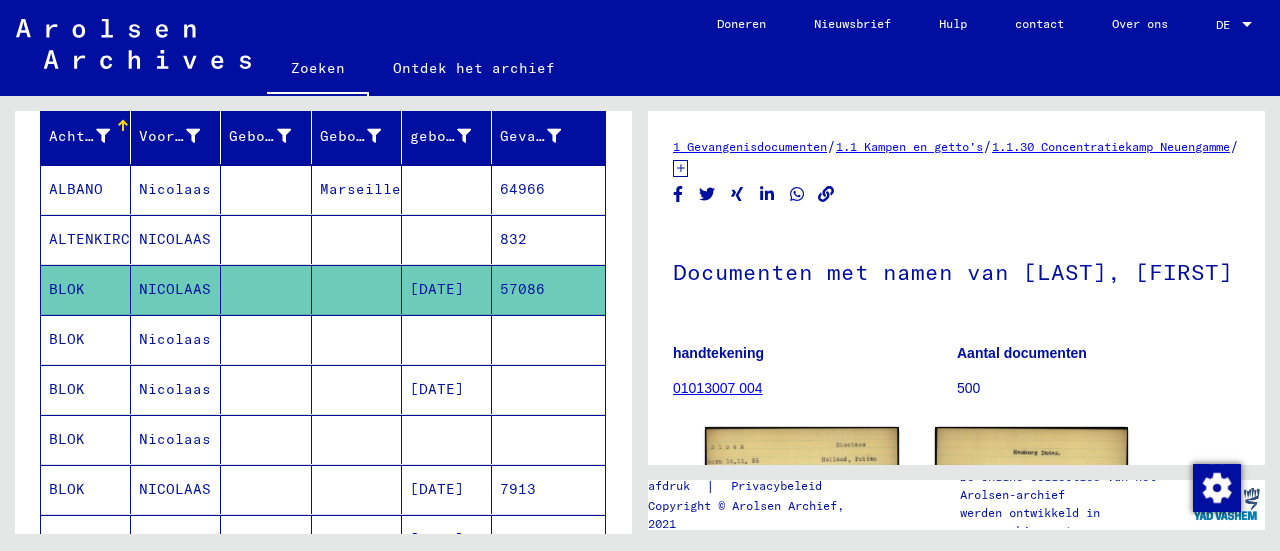 scroll, scrollTop: 404, scrollLeft: 0, axis: vertical 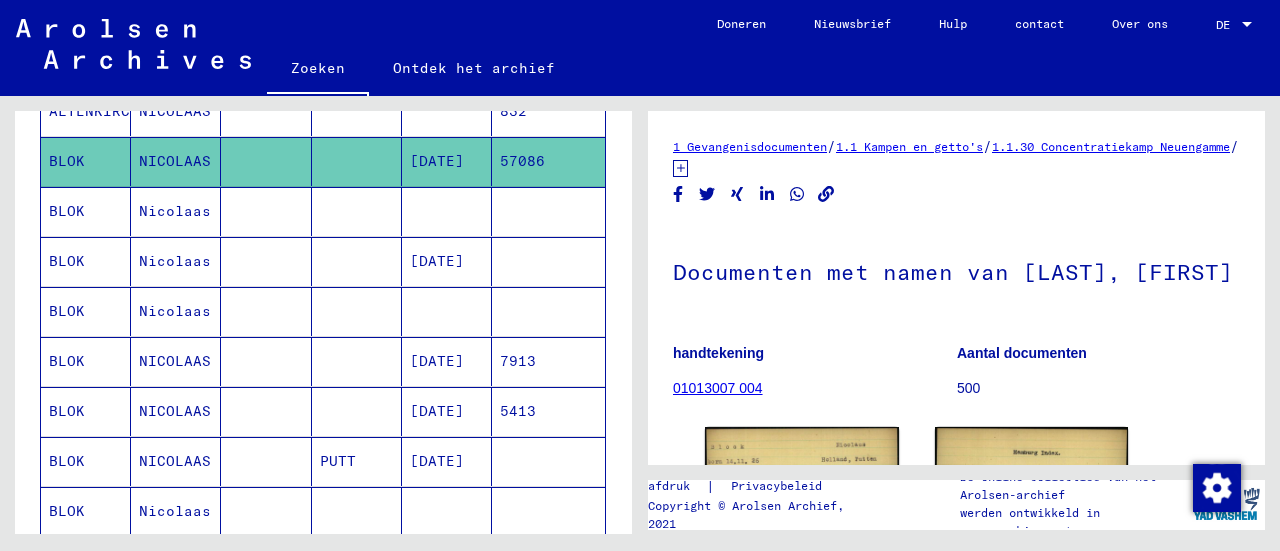 click at bounding box center [266, 261] 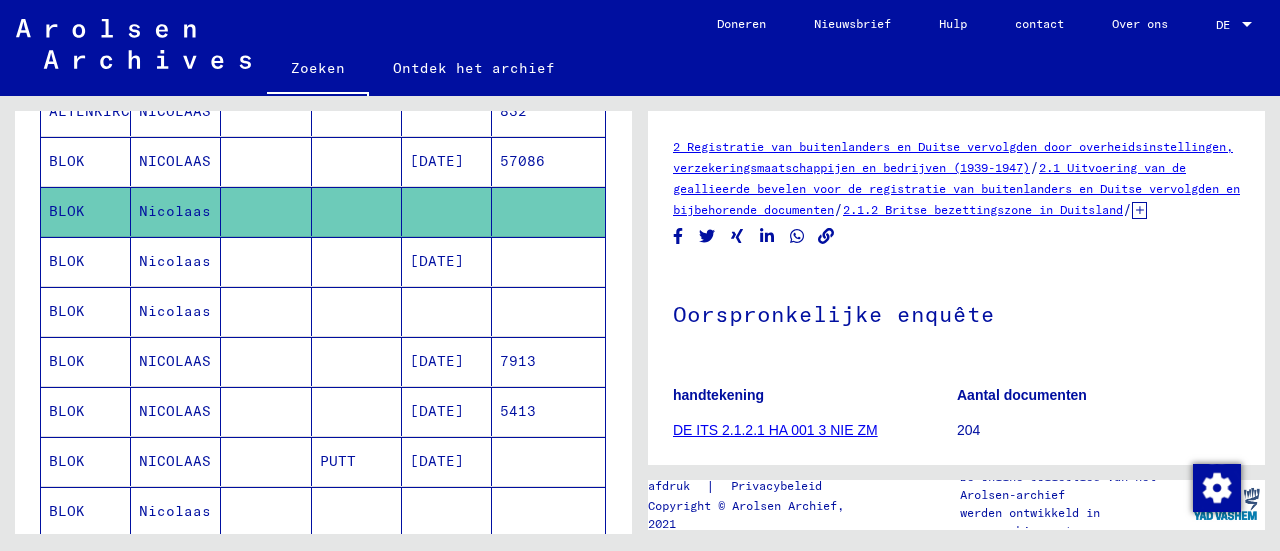 scroll, scrollTop: 238, scrollLeft: 0, axis: vertical 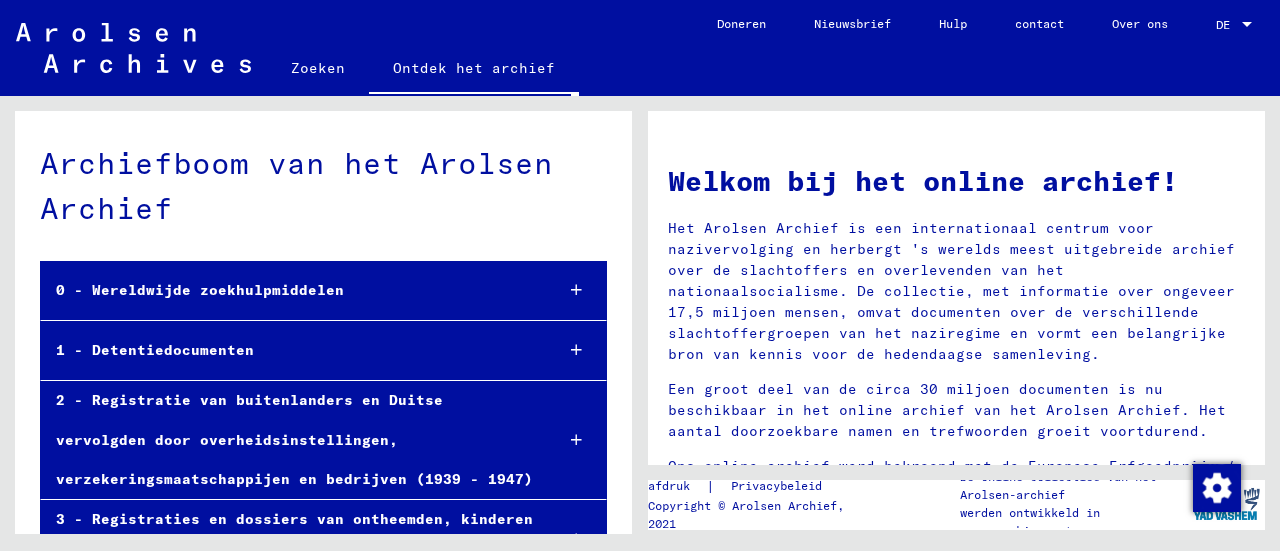 click on "Zoeken" 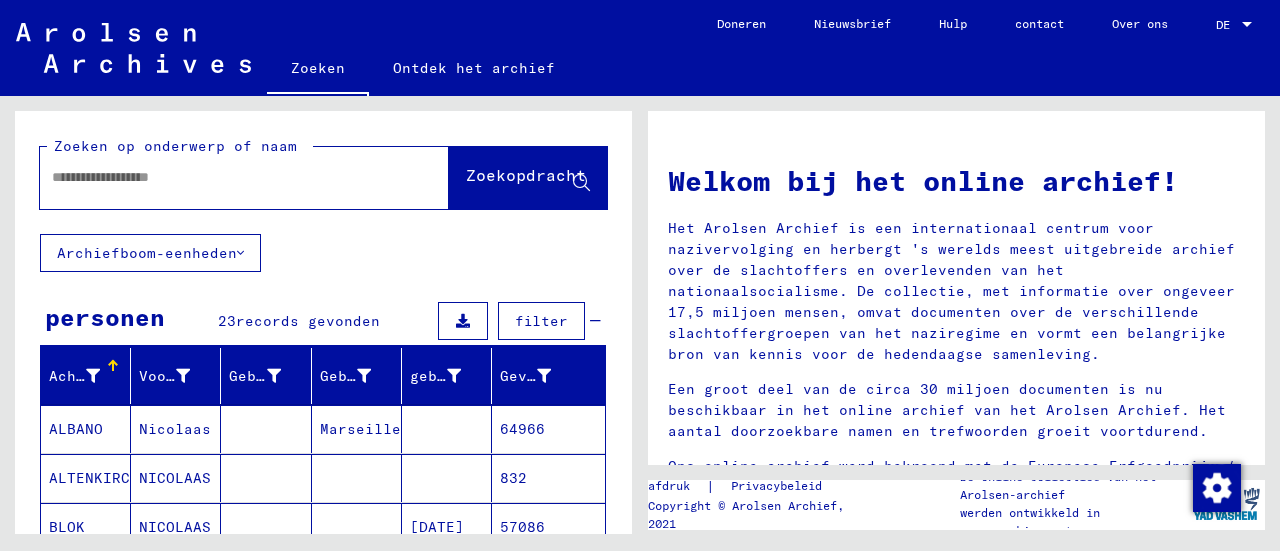 click 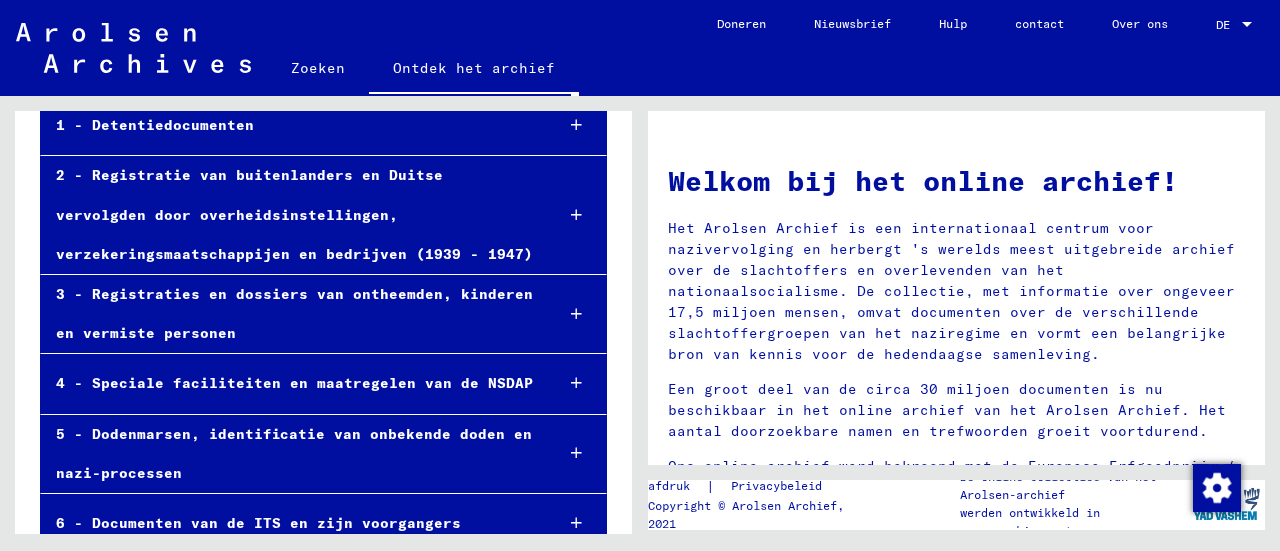scroll, scrollTop: 0, scrollLeft: 0, axis: both 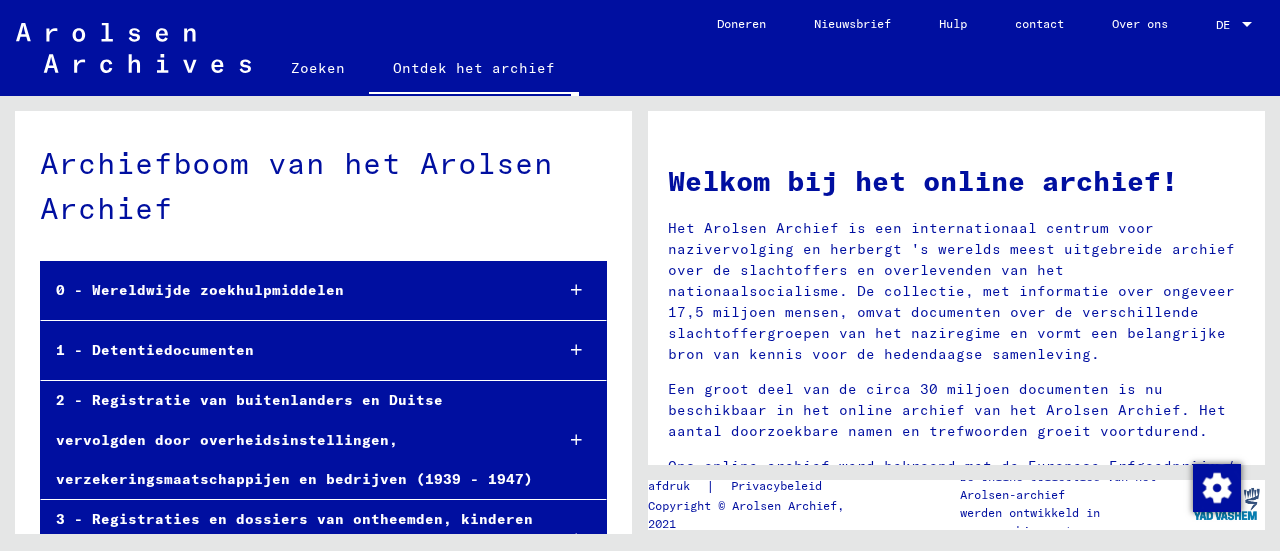 click on "0 - Wereldwijde zoekhulpmiddelen" at bounding box center [200, 290] 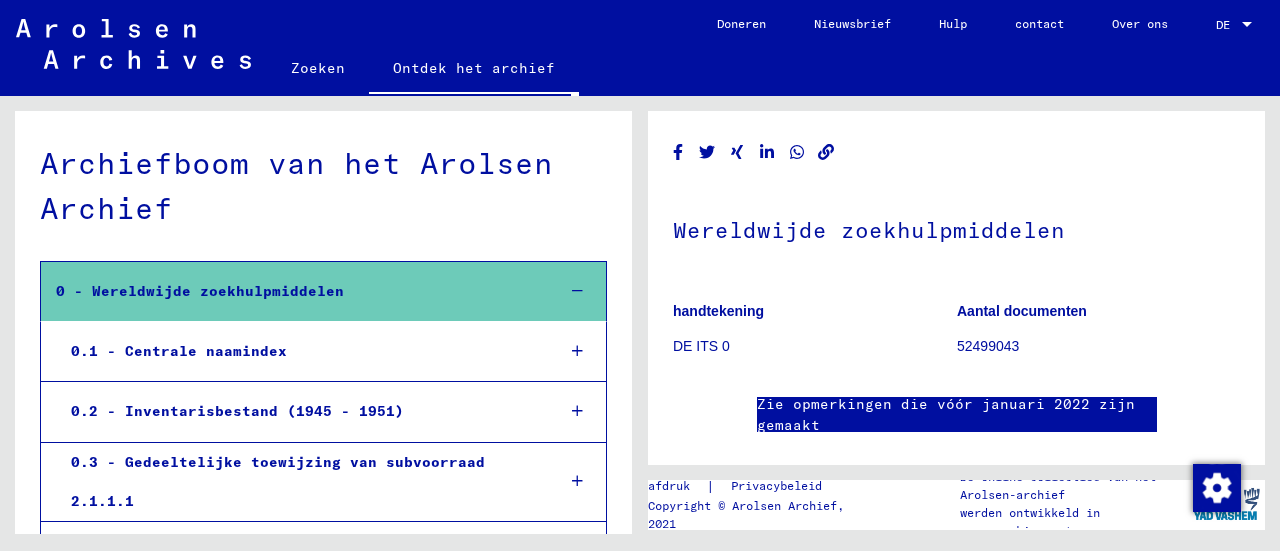 click on "0.1 - Centrale naamindex" at bounding box center [297, 351] 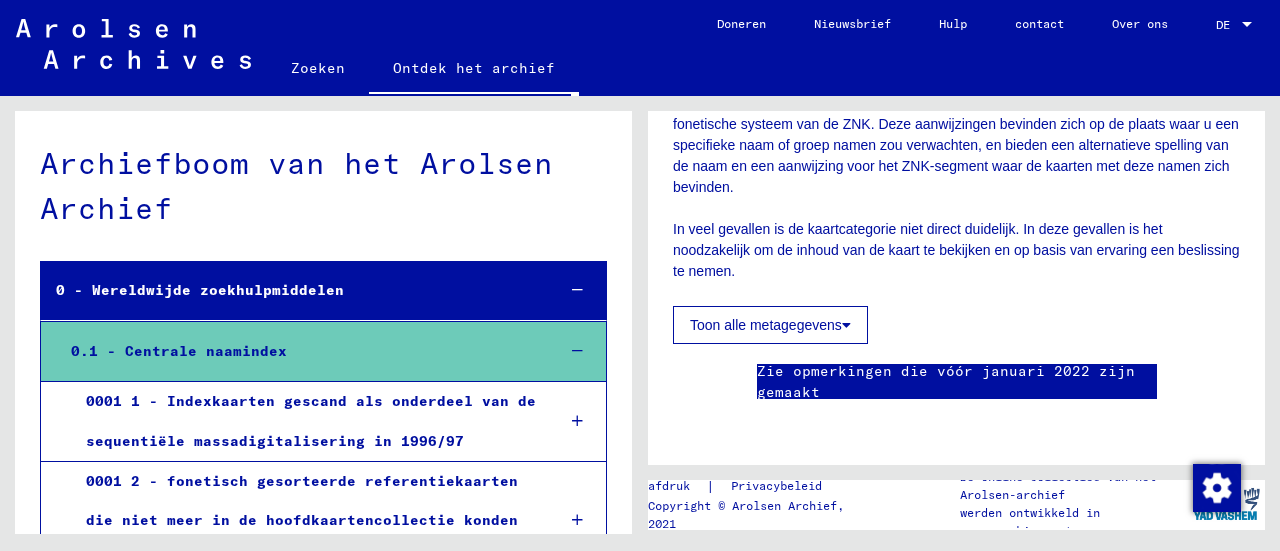 scroll, scrollTop: 1206, scrollLeft: 0, axis: vertical 